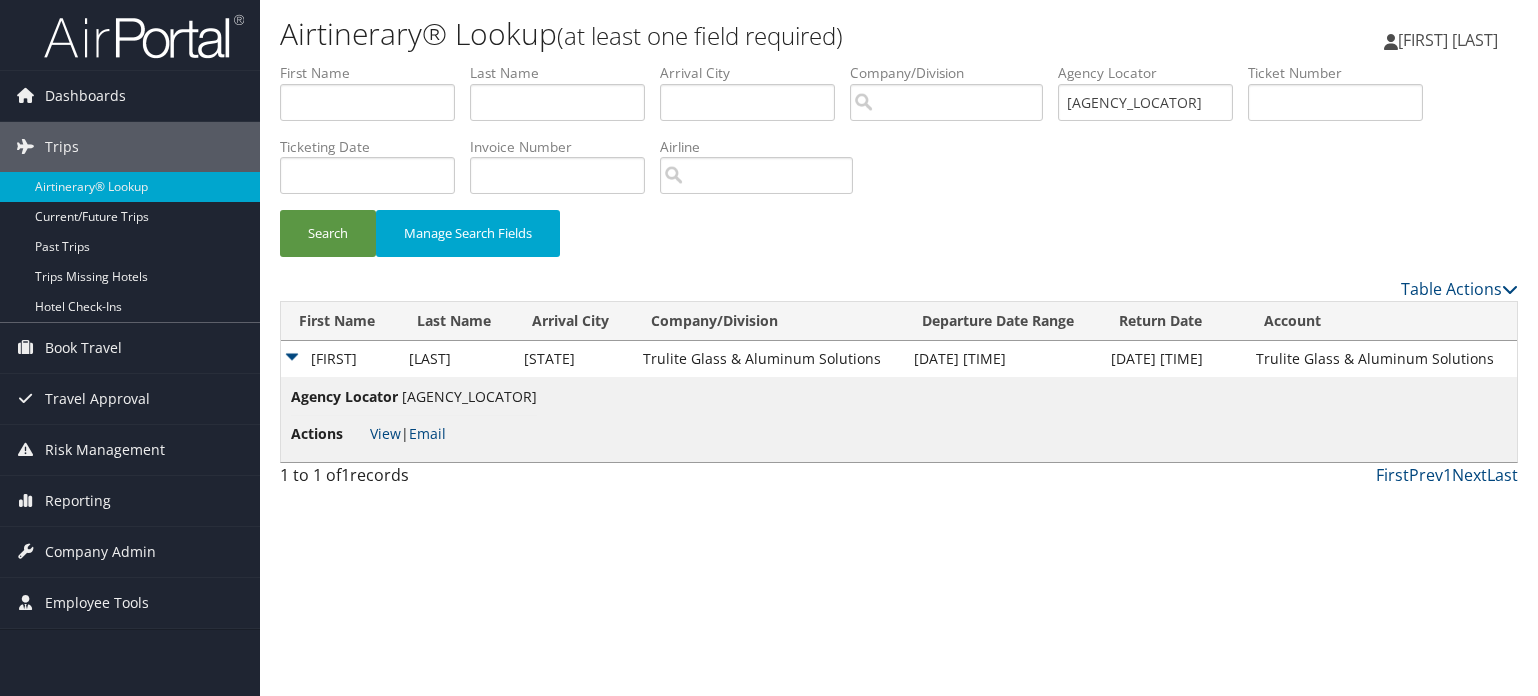 scroll, scrollTop: 0, scrollLeft: 0, axis: both 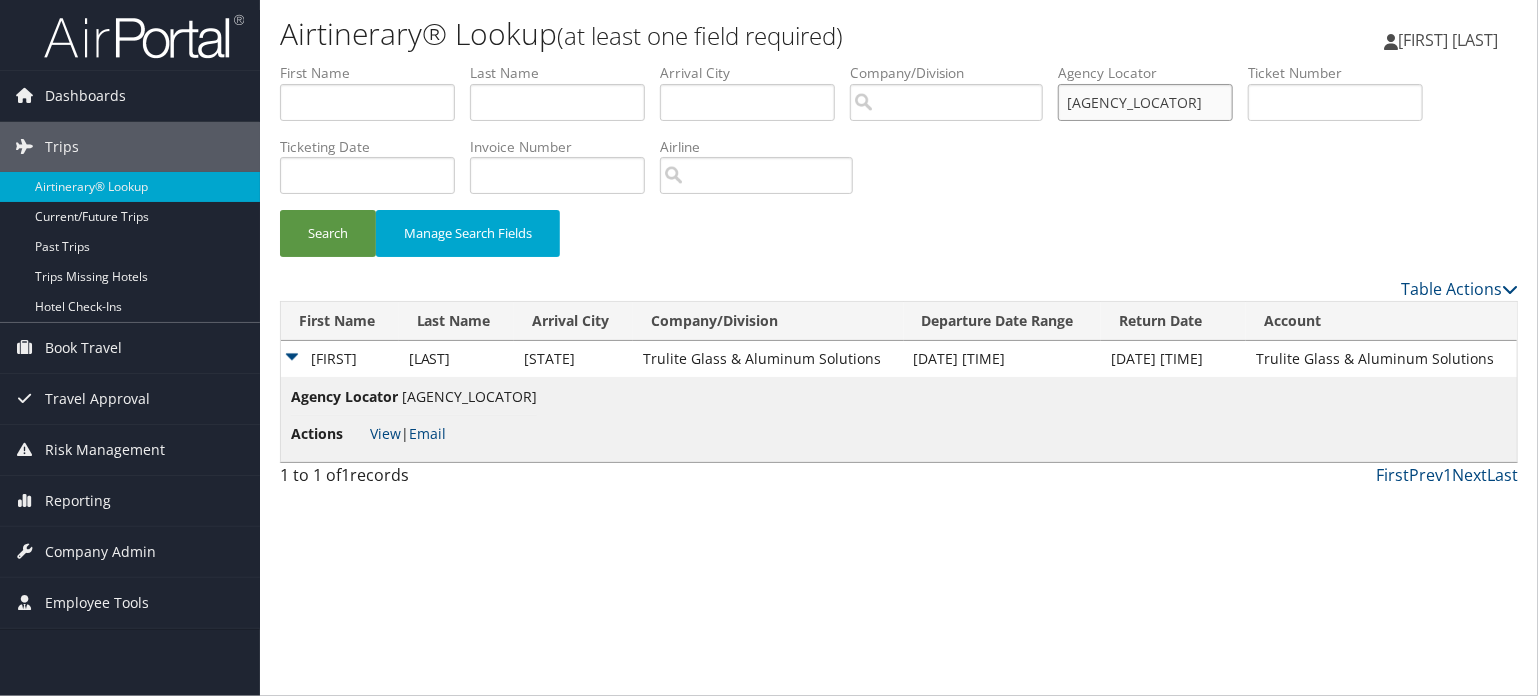 drag, startPoint x: 1169, startPoint y: 97, endPoint x: 1006, endPoint y: 91, distance: 163.1104 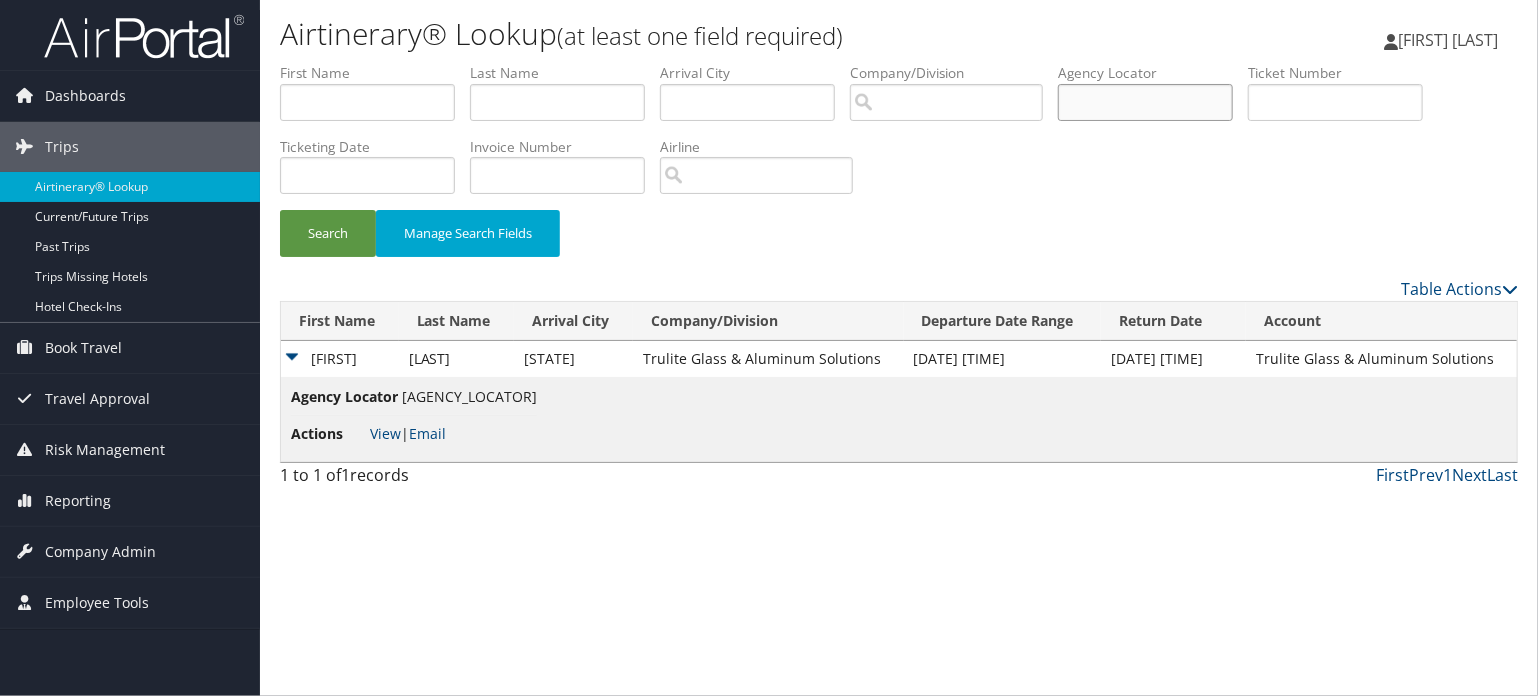 type 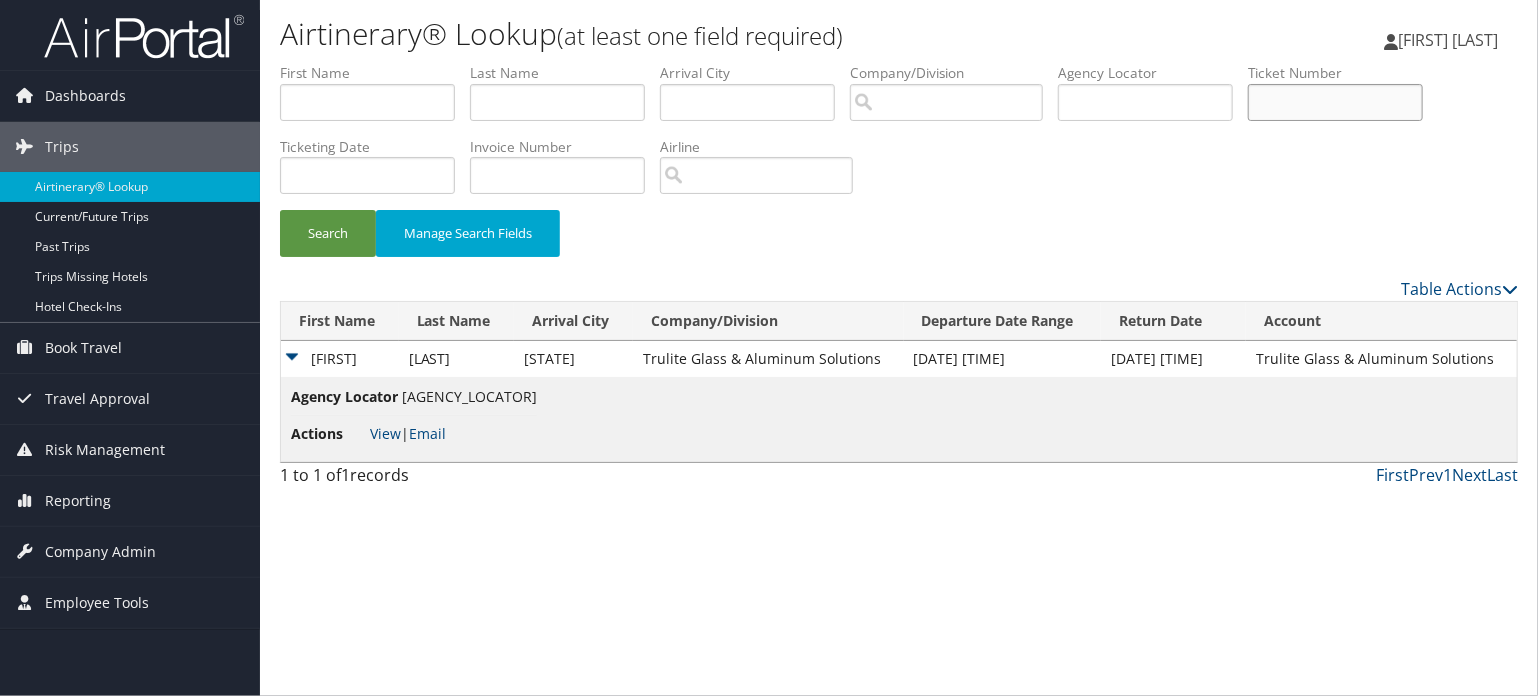 click at bounding box center [1335, 102] 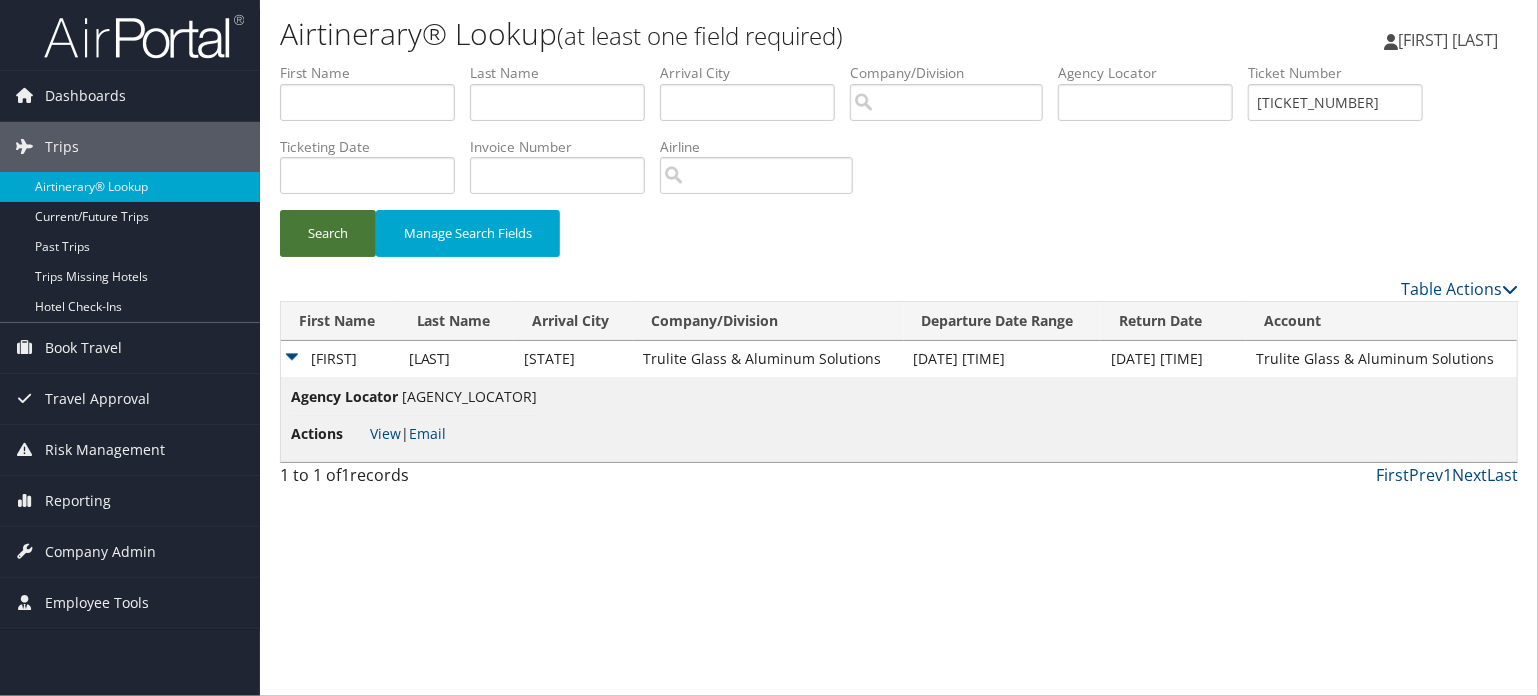 click on "Search" at bounding box center (328, 233) 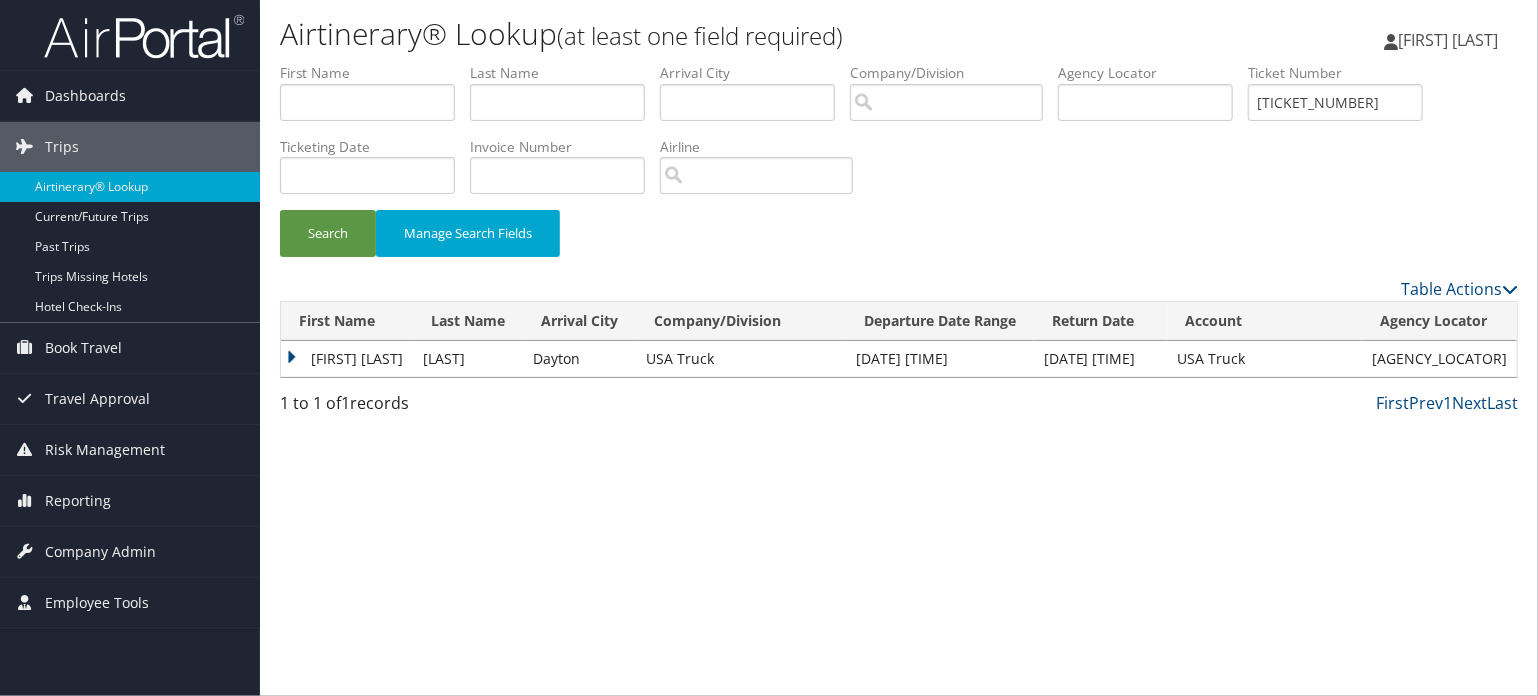 click on "ANTHONY SAINTCLAIRE" at bounding box center (347, 359) 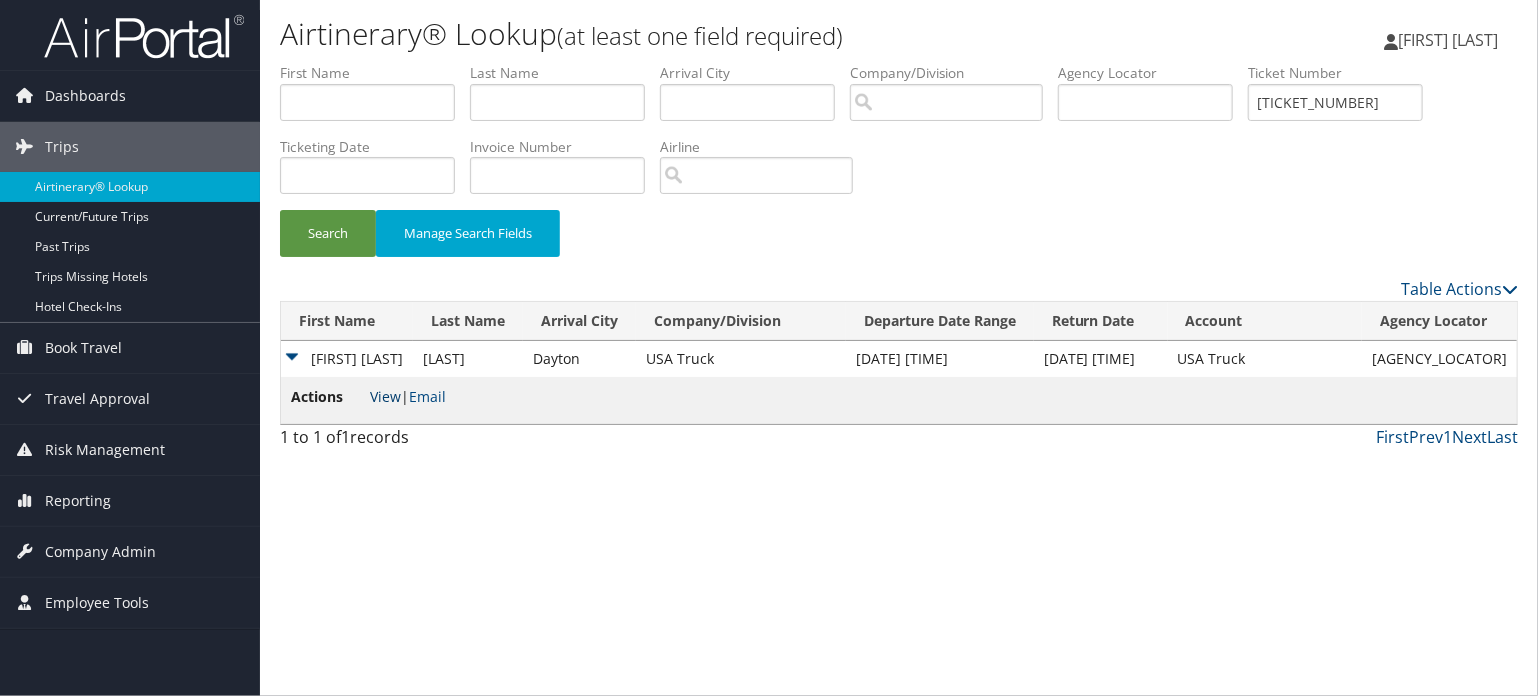click on "View" at bounding box center (385, 396) 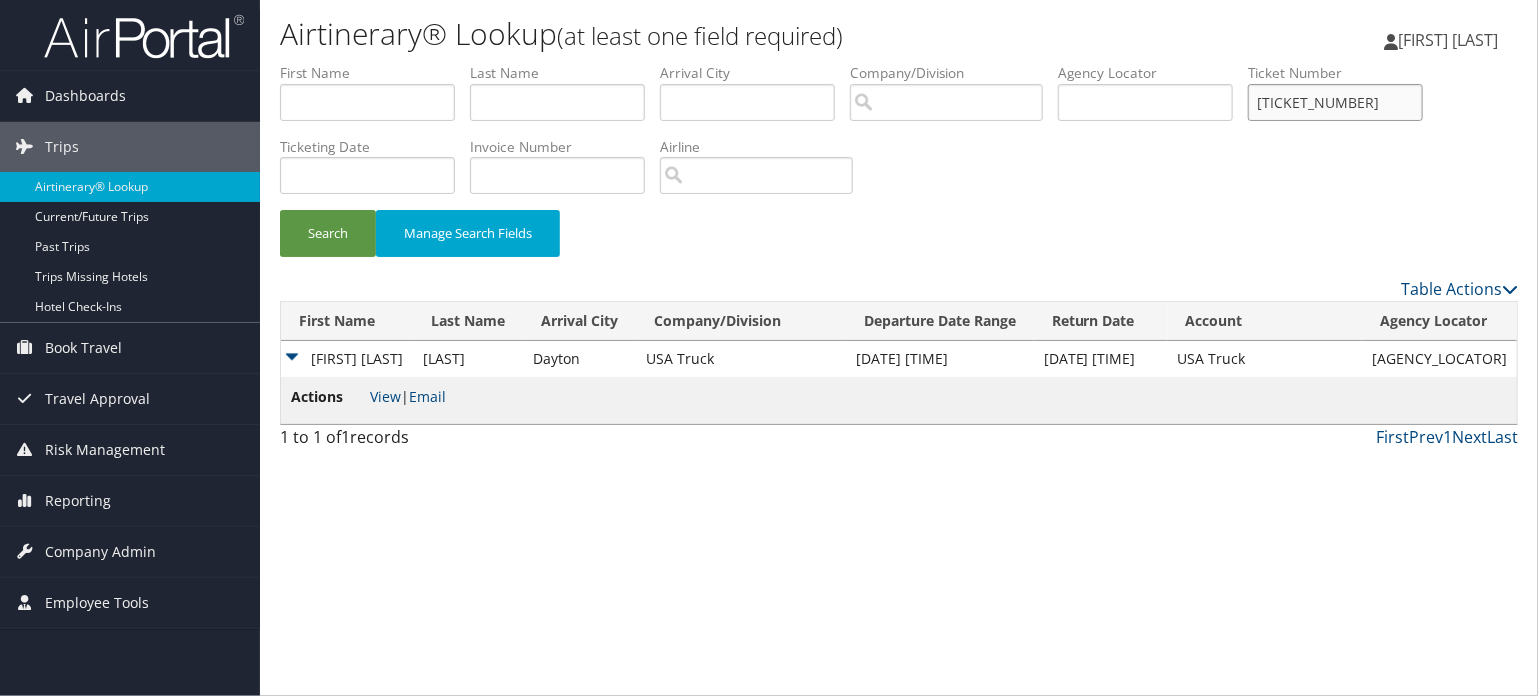 drag, startPoint x: 1389, startPoint y: 115, endPoint x: 1168, endPoint y: 99, distance: 221.57843 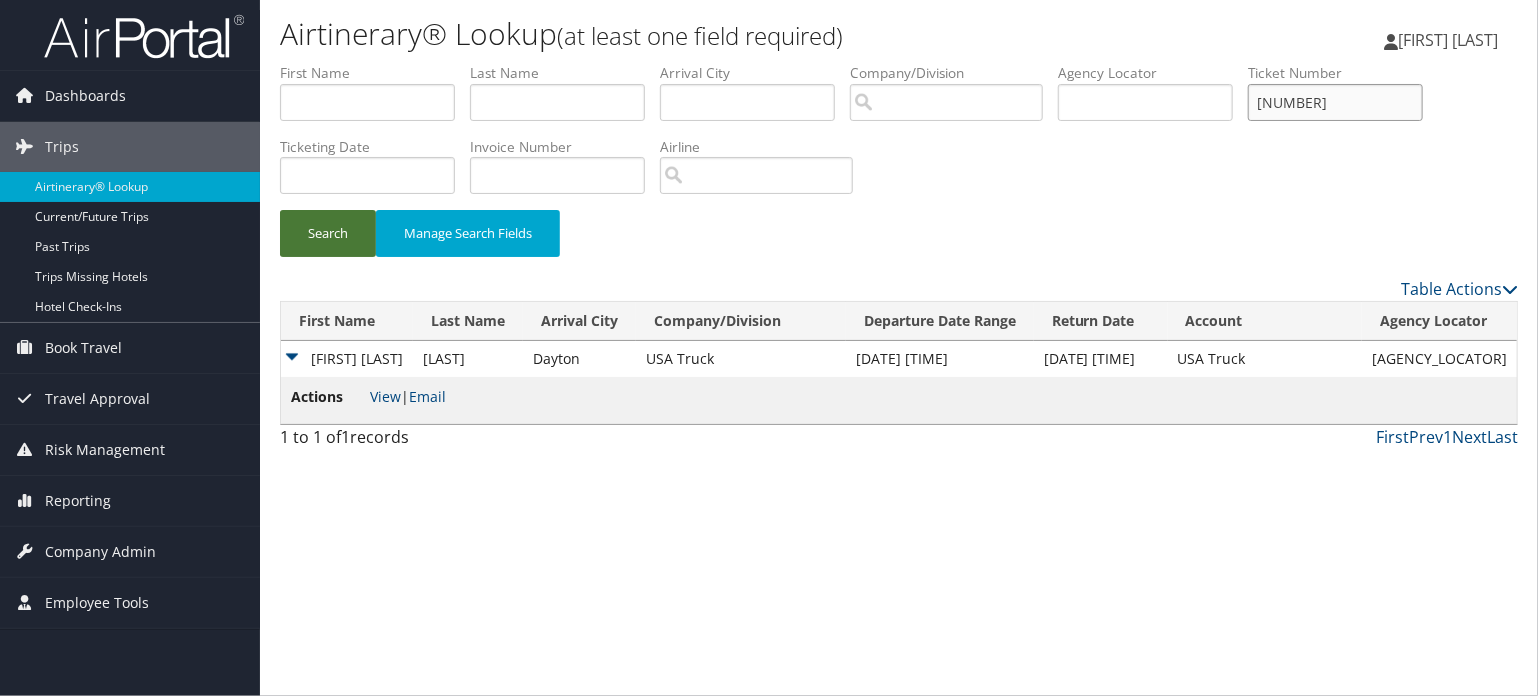 type on "5267229421047" 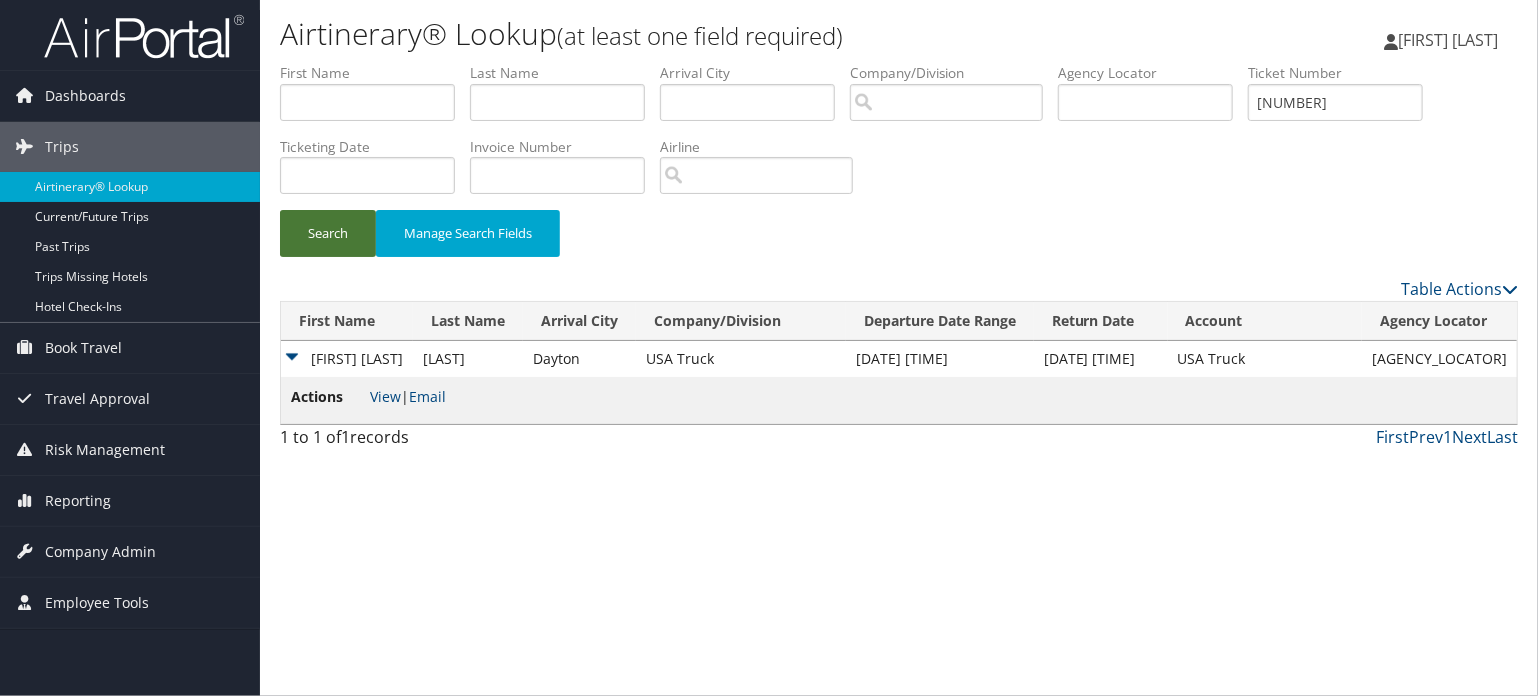 click on "Search" at bounding box center [328, 233] 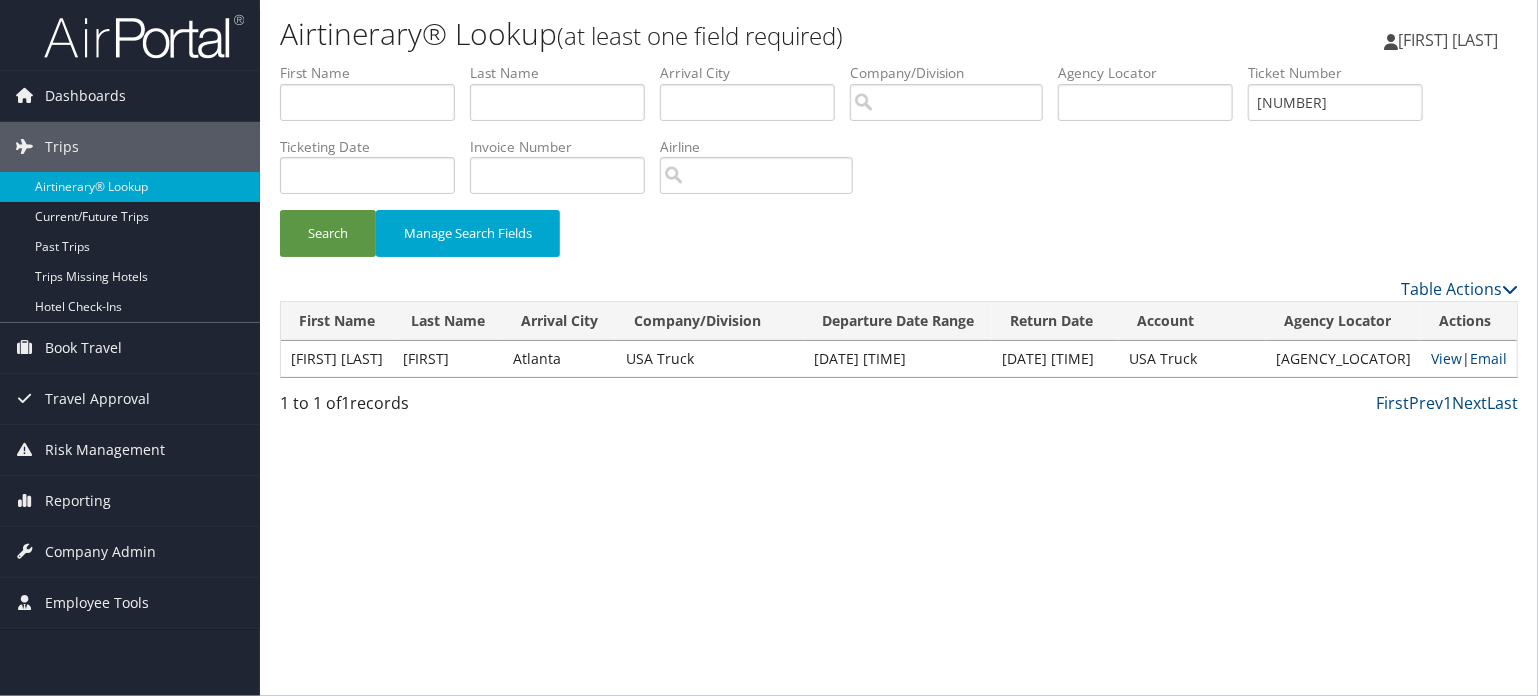 click on "DAREN VORNELL" at bounding box center [337, 359] 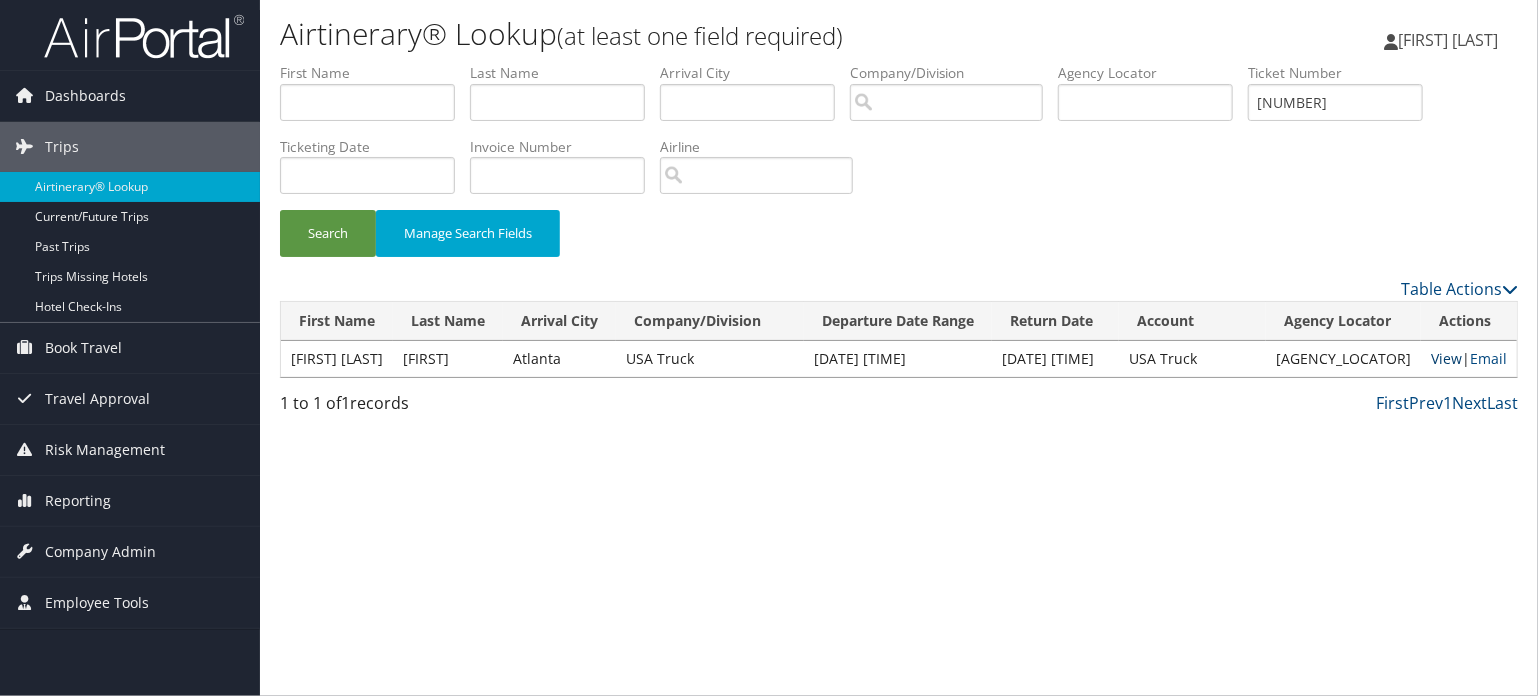 click on "View" at bounding box center [1446, 358] 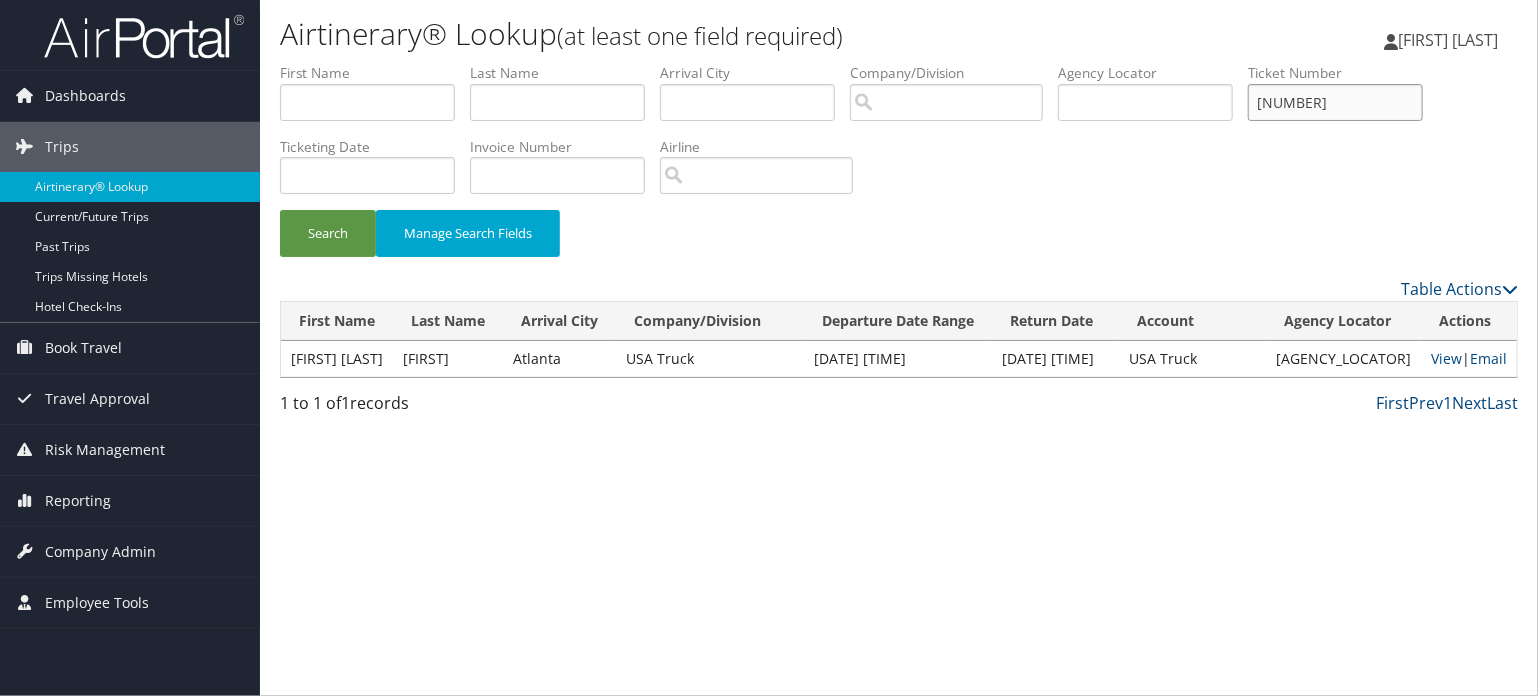drag, startPoint x: 1382, startPoint y: 95, endPoint x: 1028, endPoint y: 64, distance: 355.35477 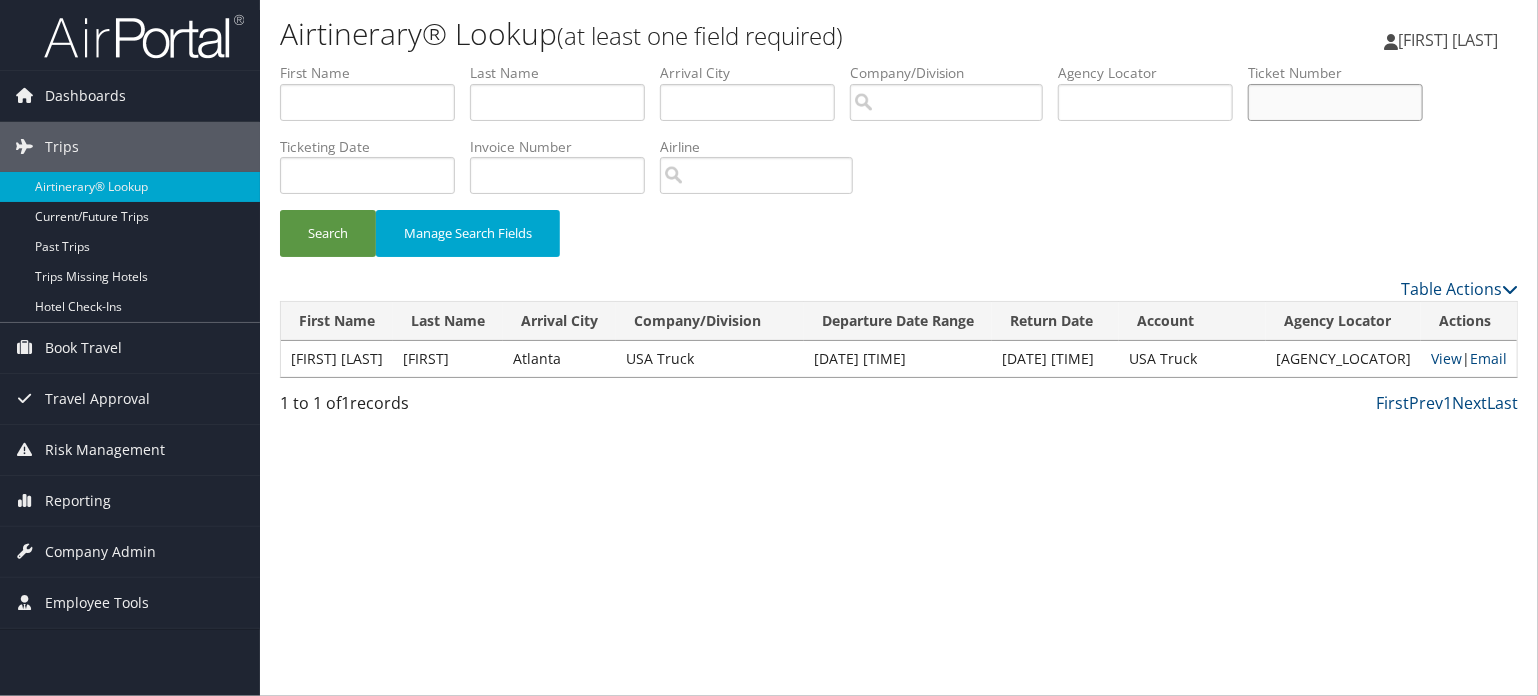 type 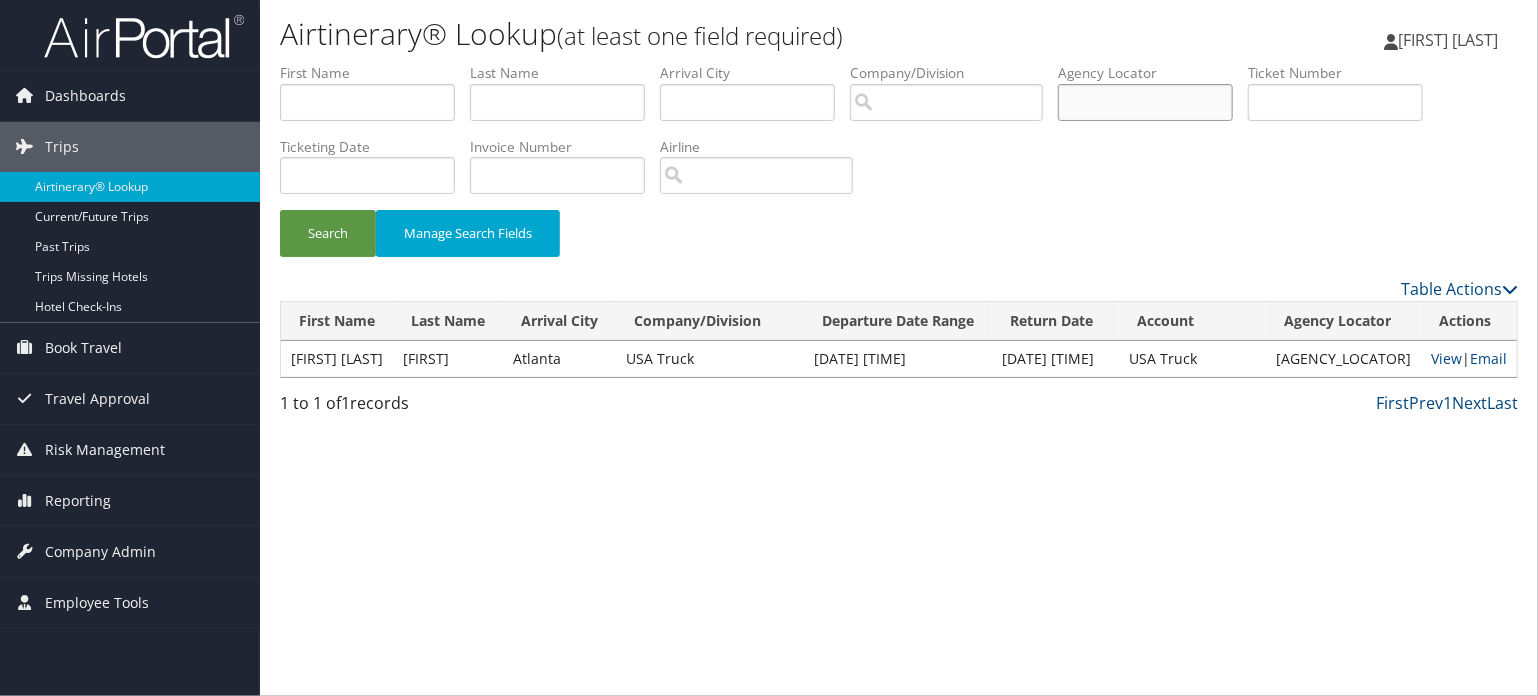 click at bounding box center (1145, 102) 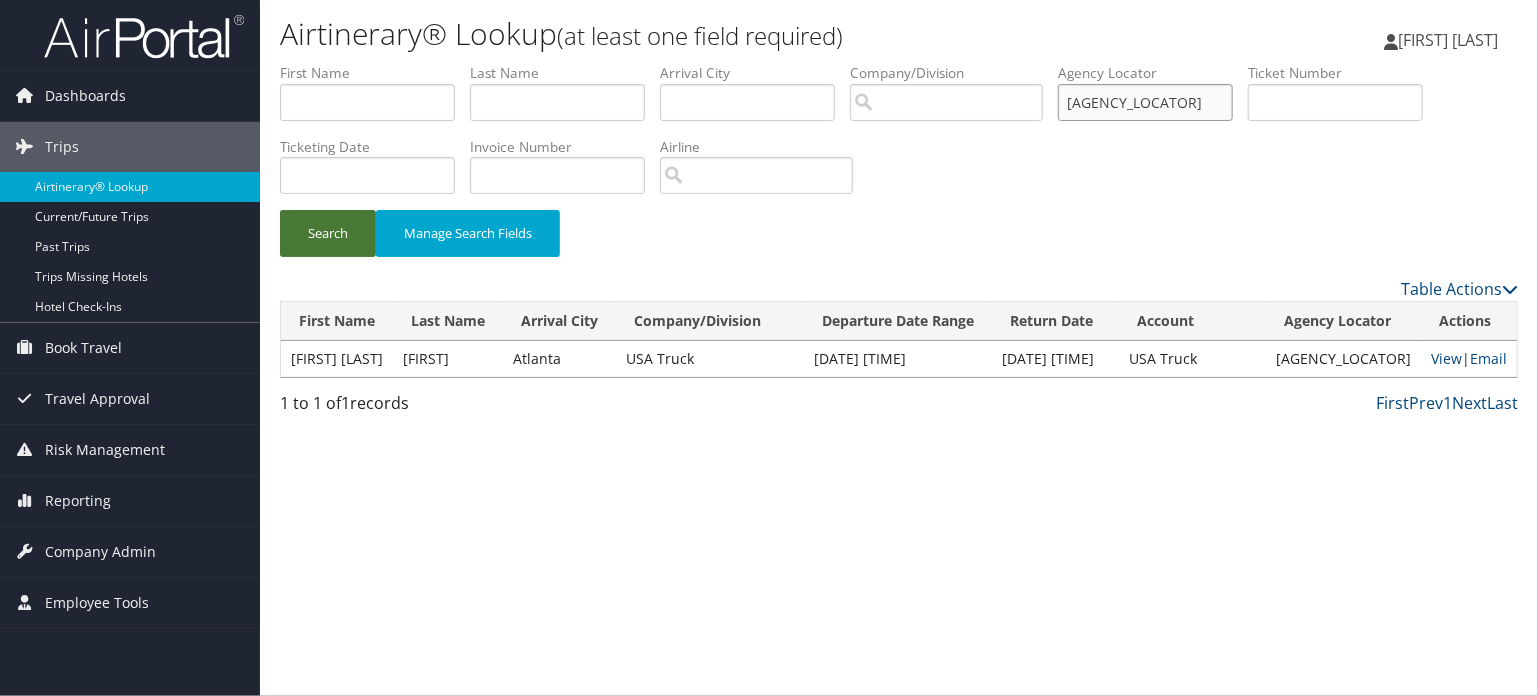 type on "9Z6HJ9" 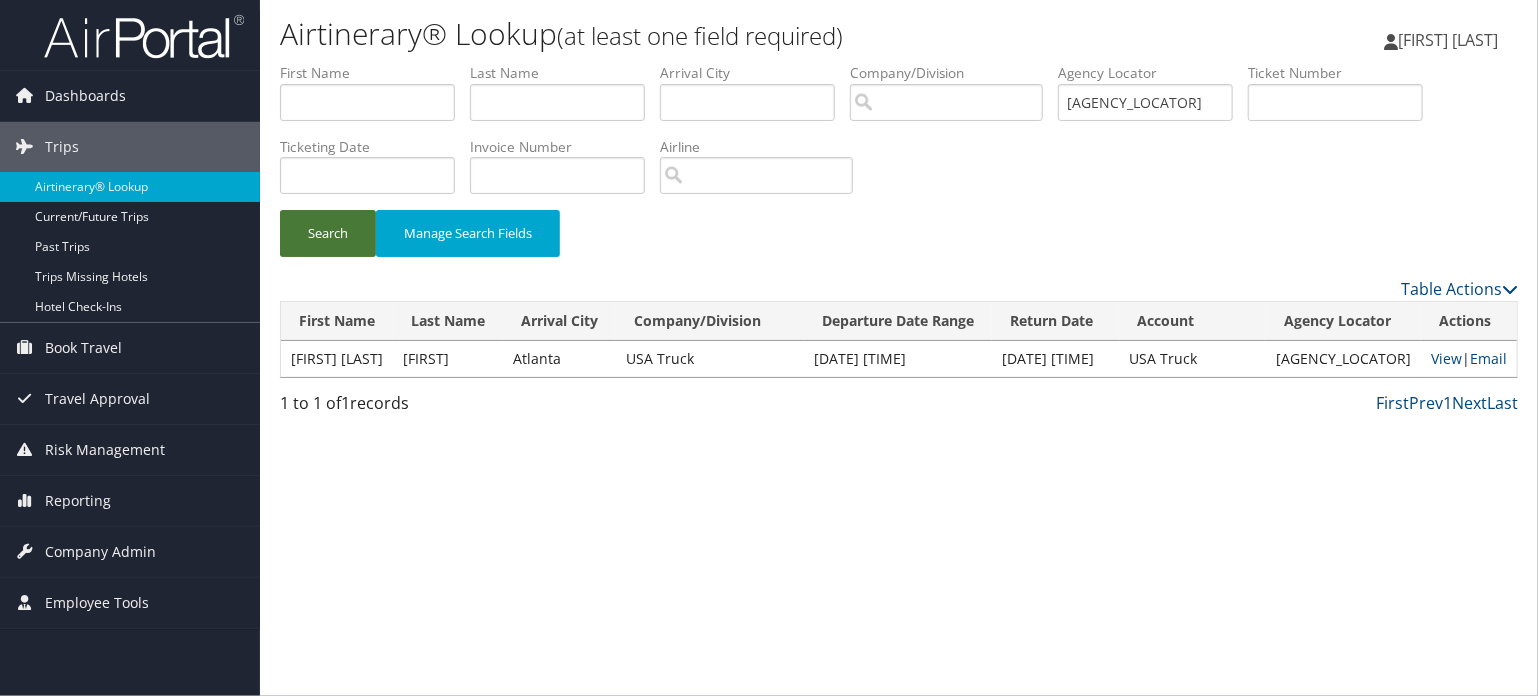 click on "Search" at bounding box center [328, 233] 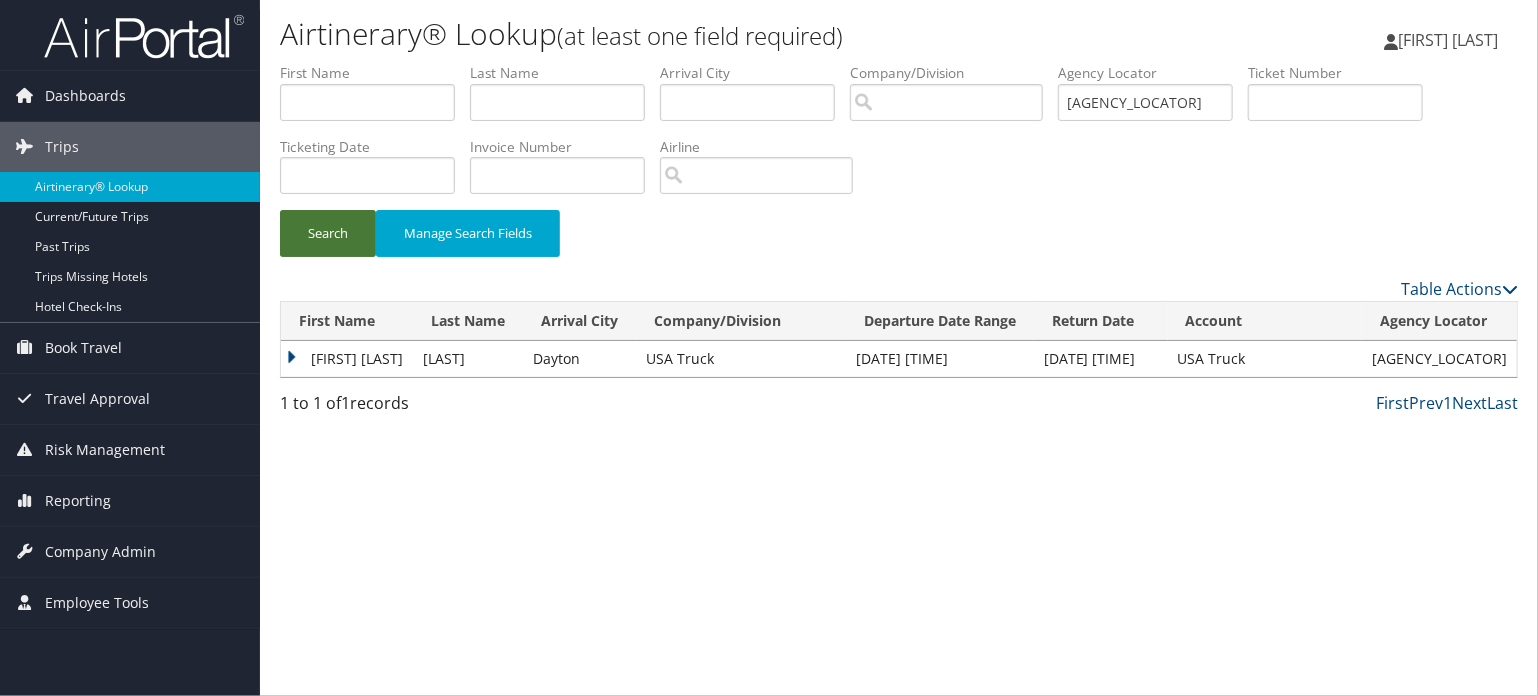 type 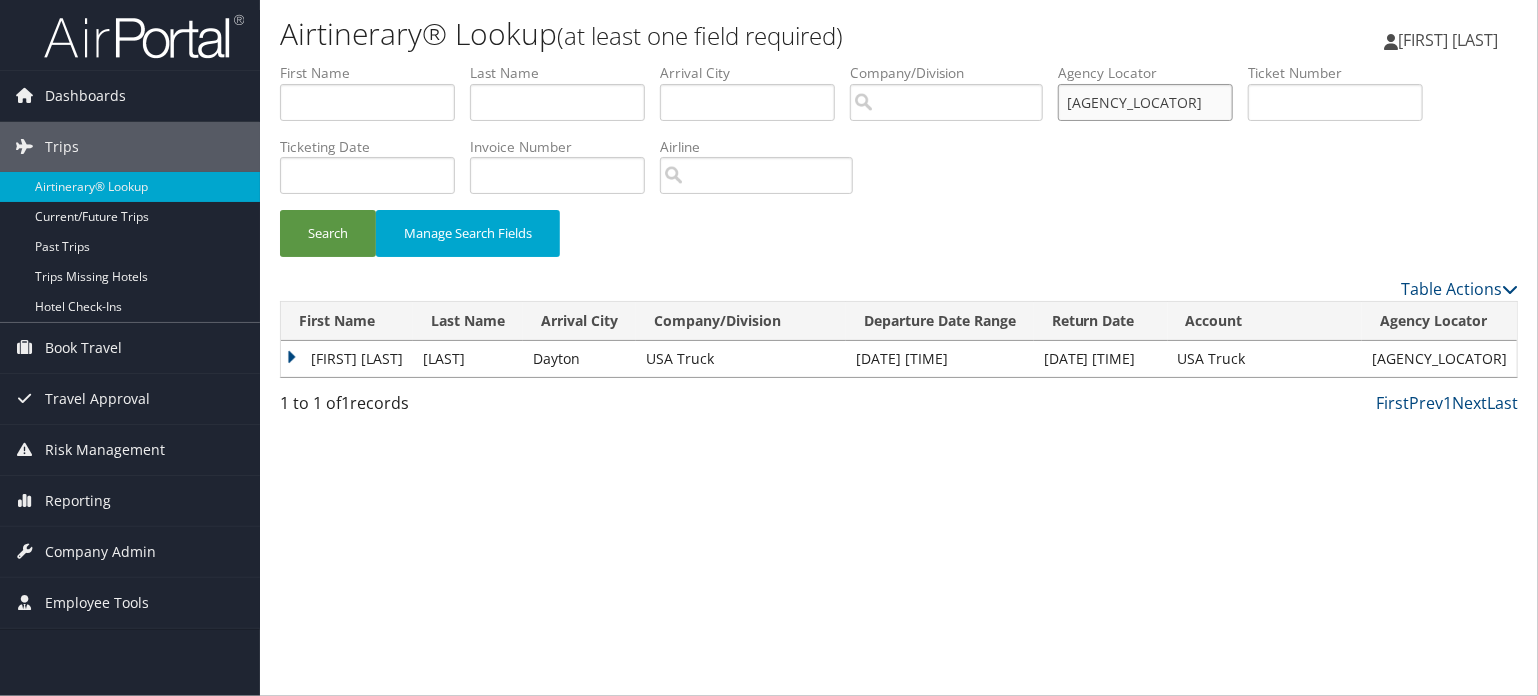 drag, startPoint x: 1140, startPoint y: 100, endPoint x: 995, endPoint y: 114, distance: 145.6743 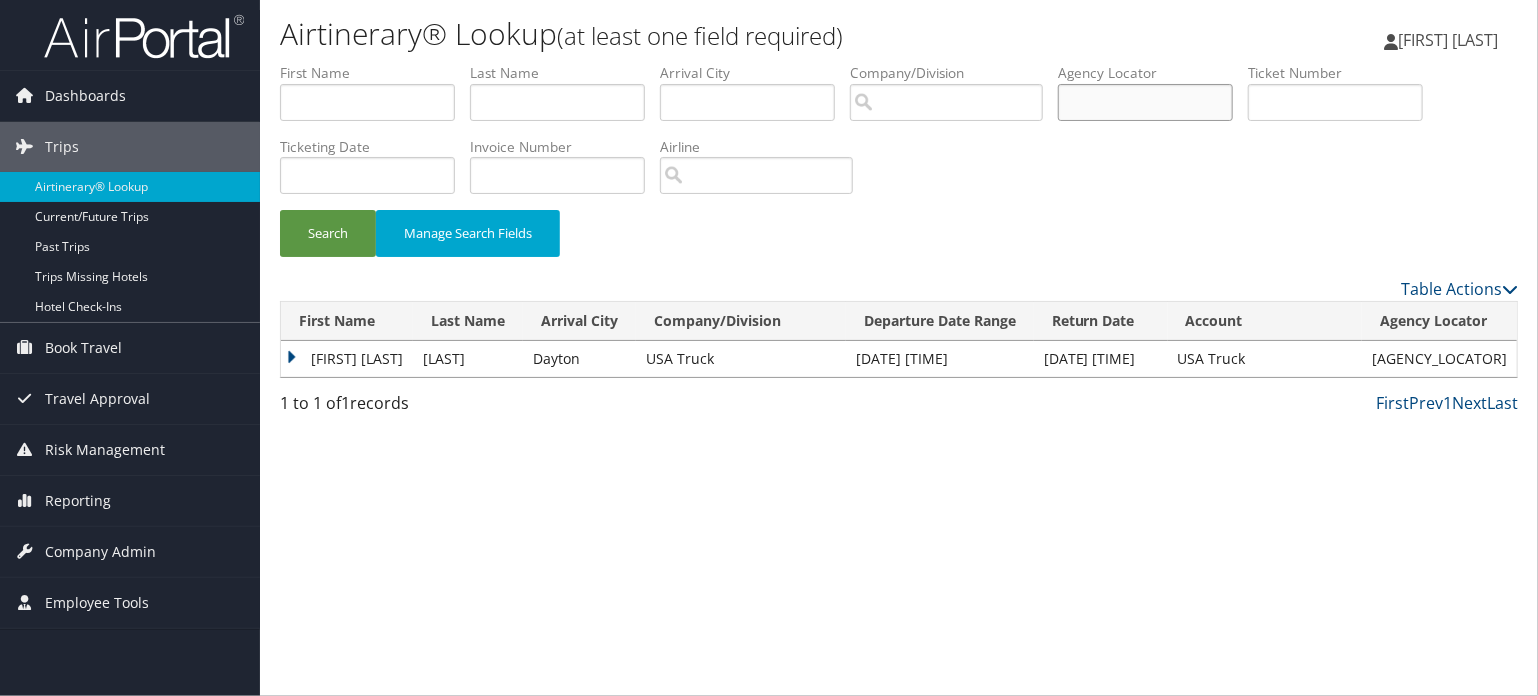 type 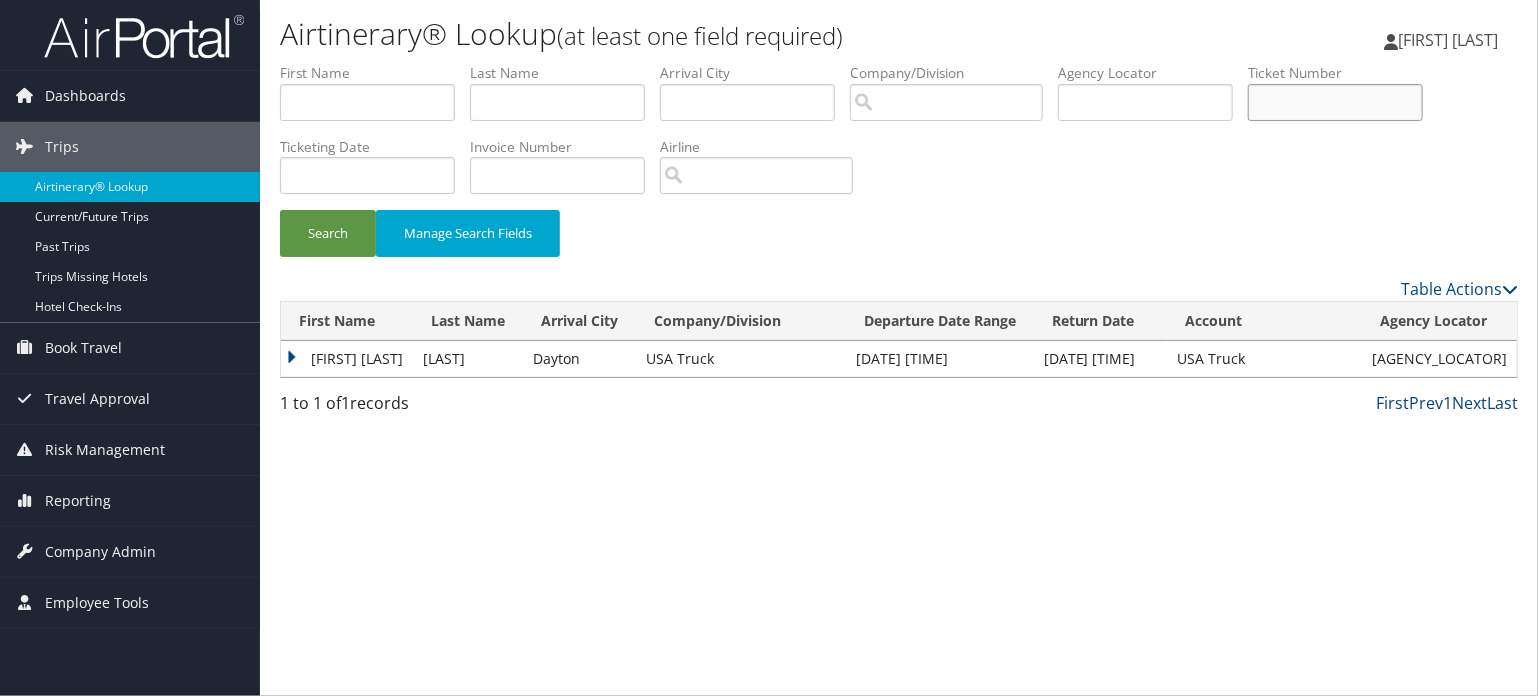 click at bounding box center [1335, 102] 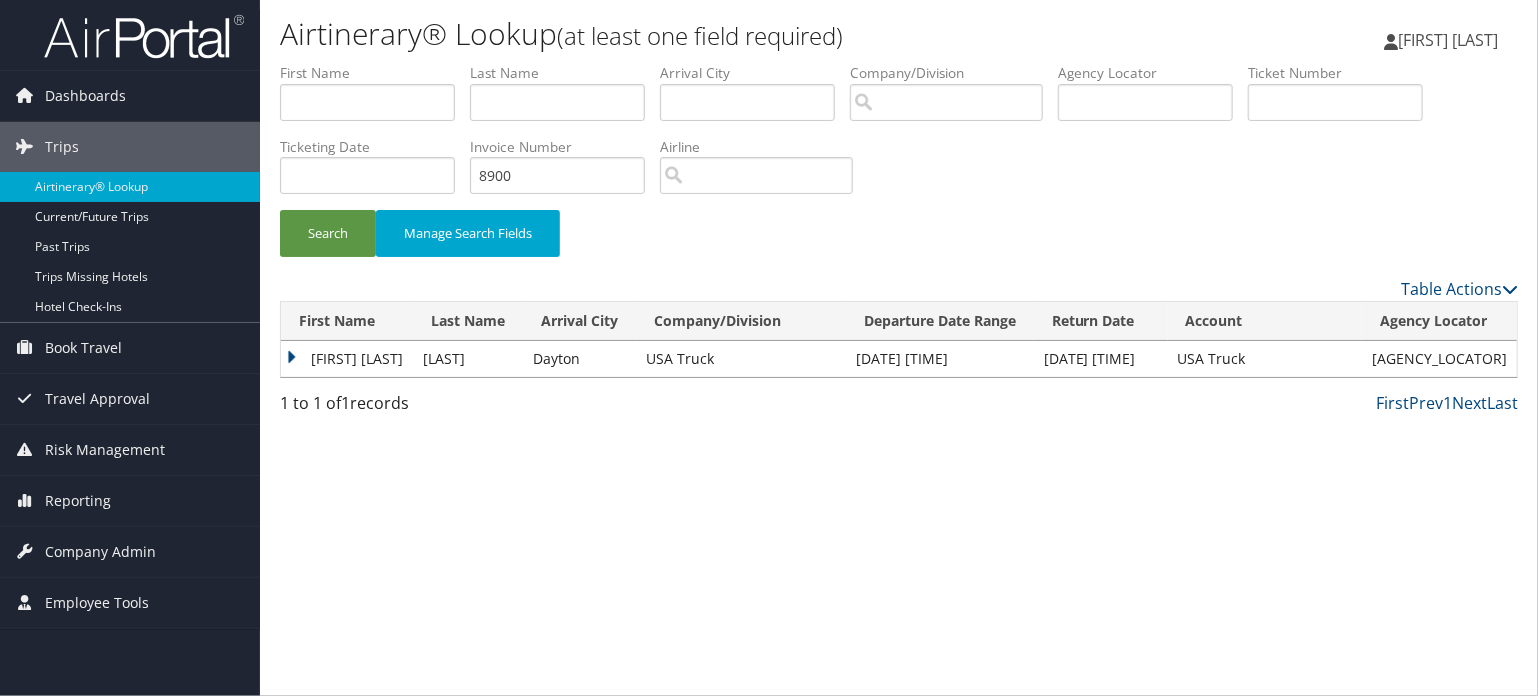 click on "Search Manage Search Fields" at bounding box center (899, 243) 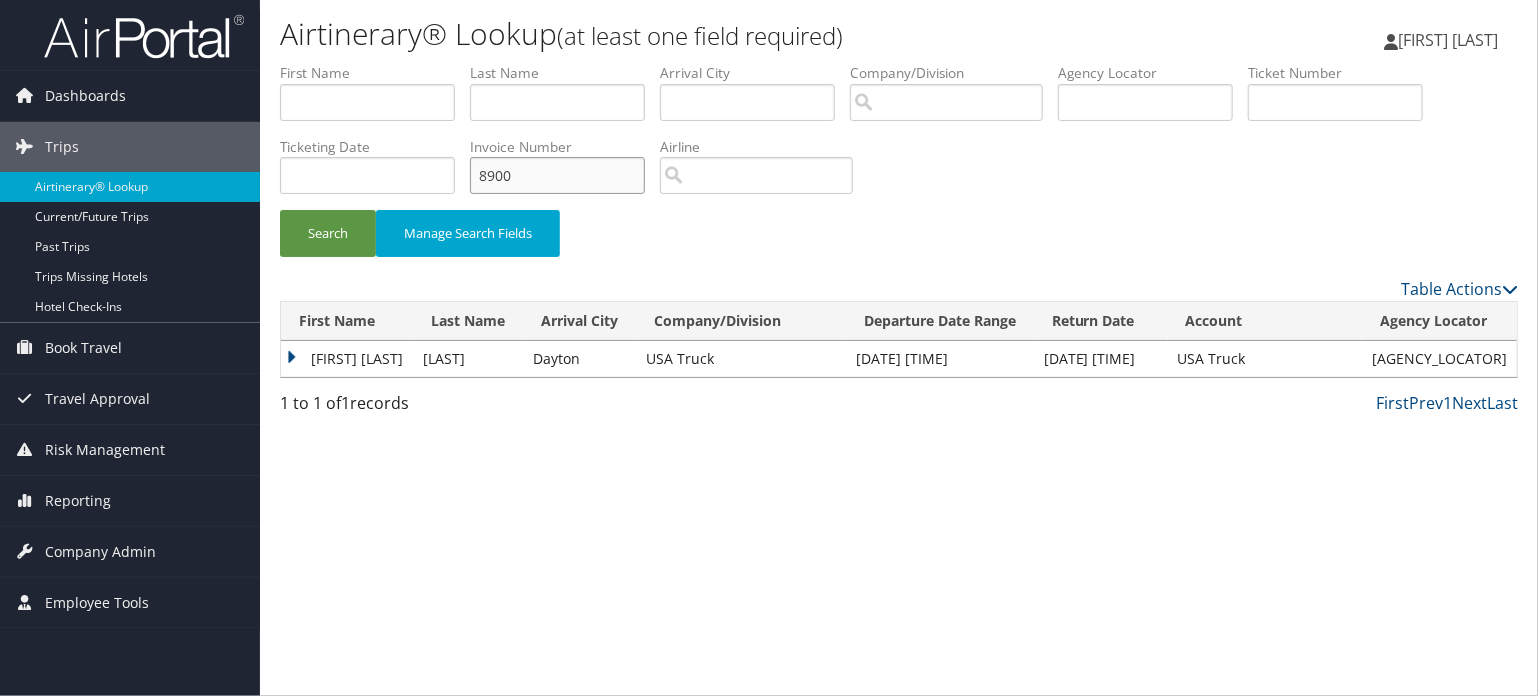 click on "8900" at bounding box center (557, 175) 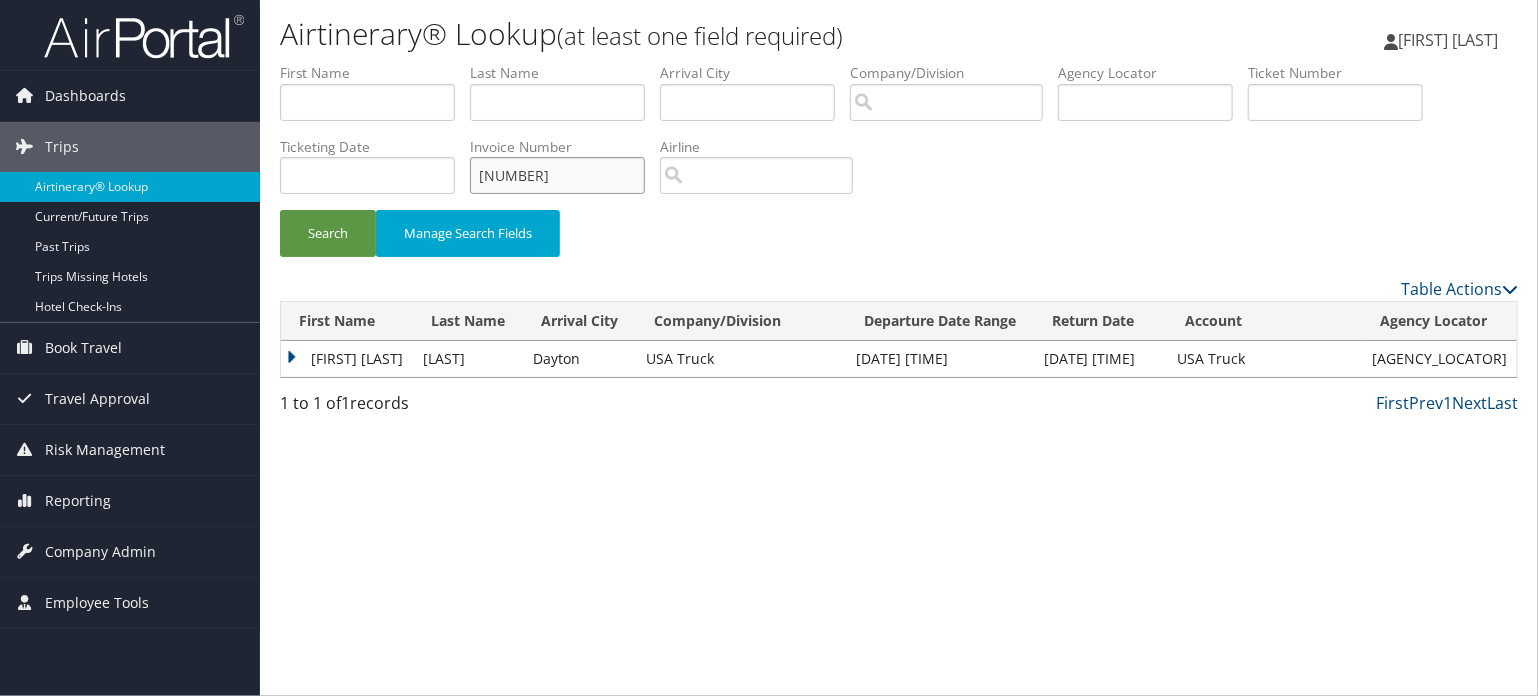 type on "8900896372049" 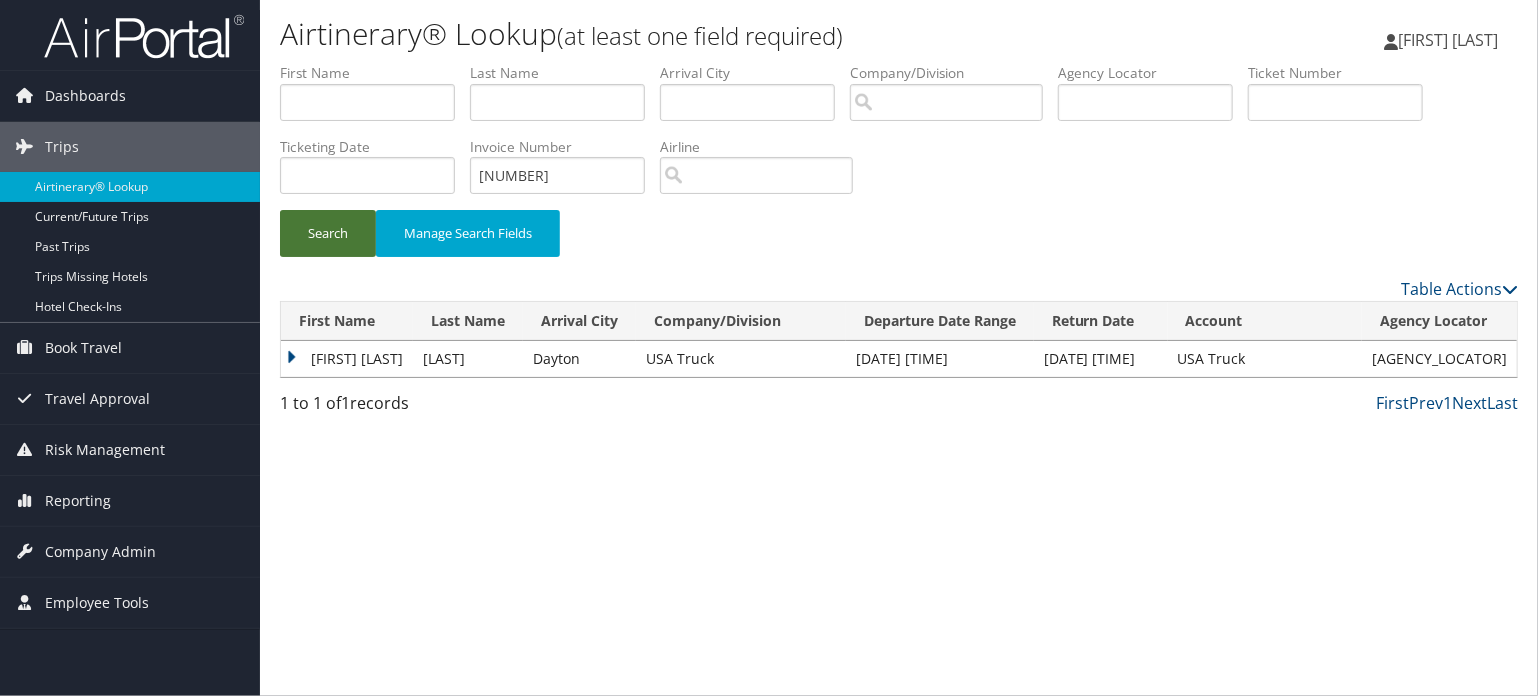 drag, startPoint x: 324, startPoint y: 260, endPoint x: 334, endPoint y: 227, distance: 34.48188 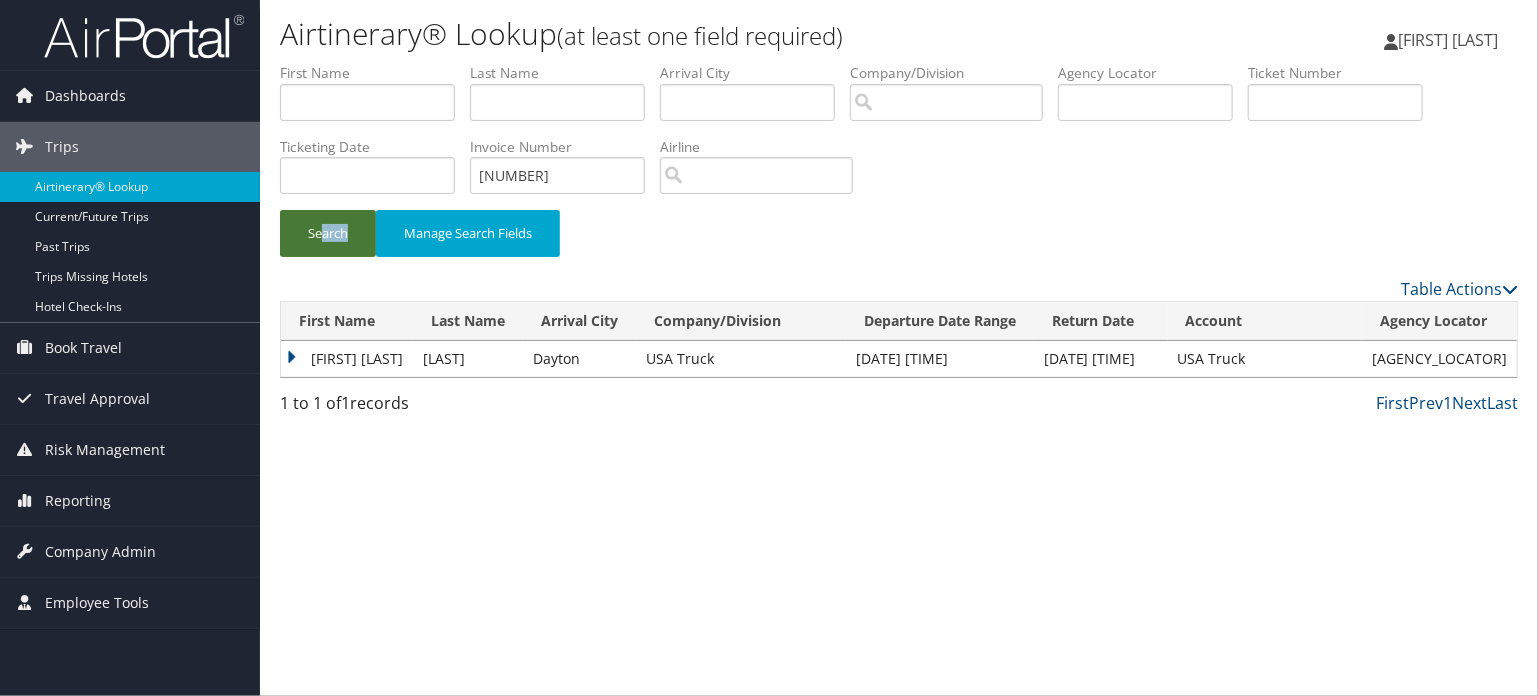 click on "Search" at bounding box center (328, 233) 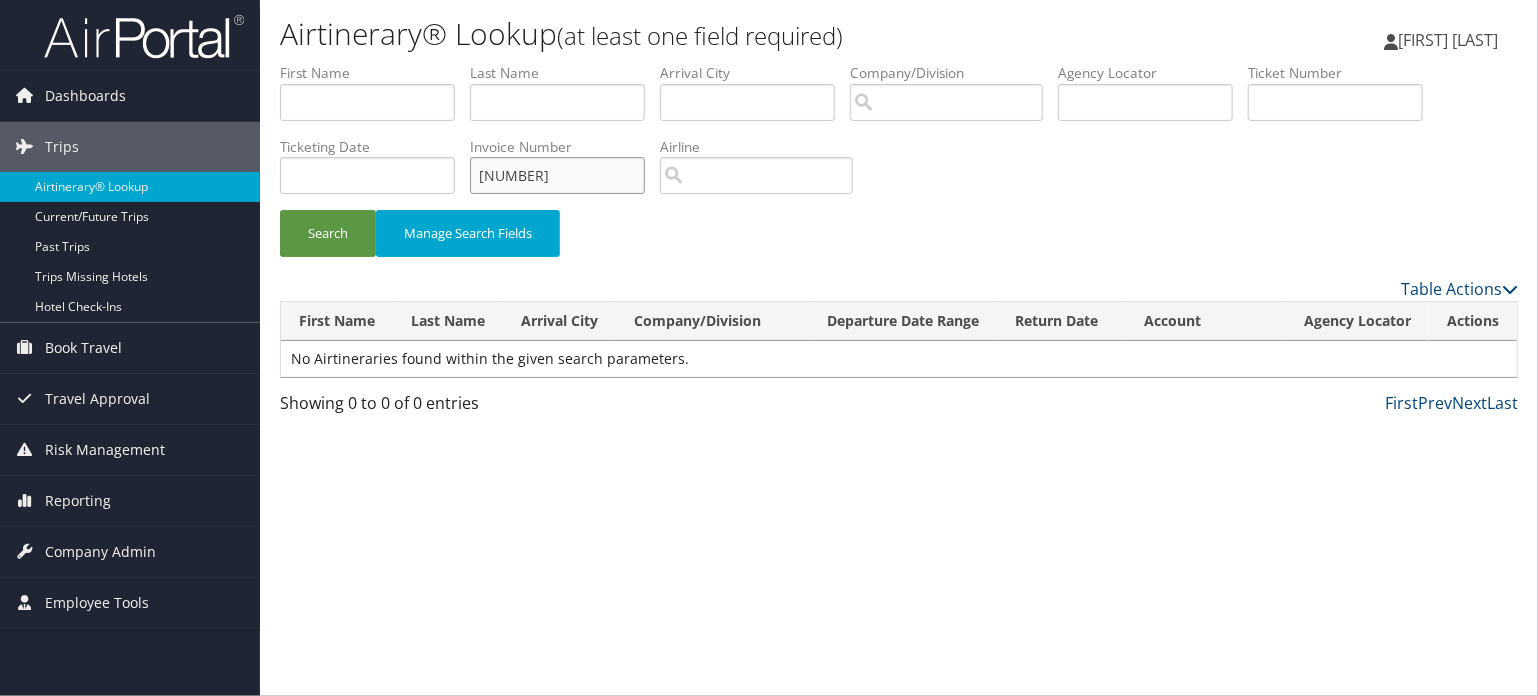 drag, startPoint x: 600, startPoint y: 172, endPoint x: 462, endPoint y: 166, distance: 138.13037 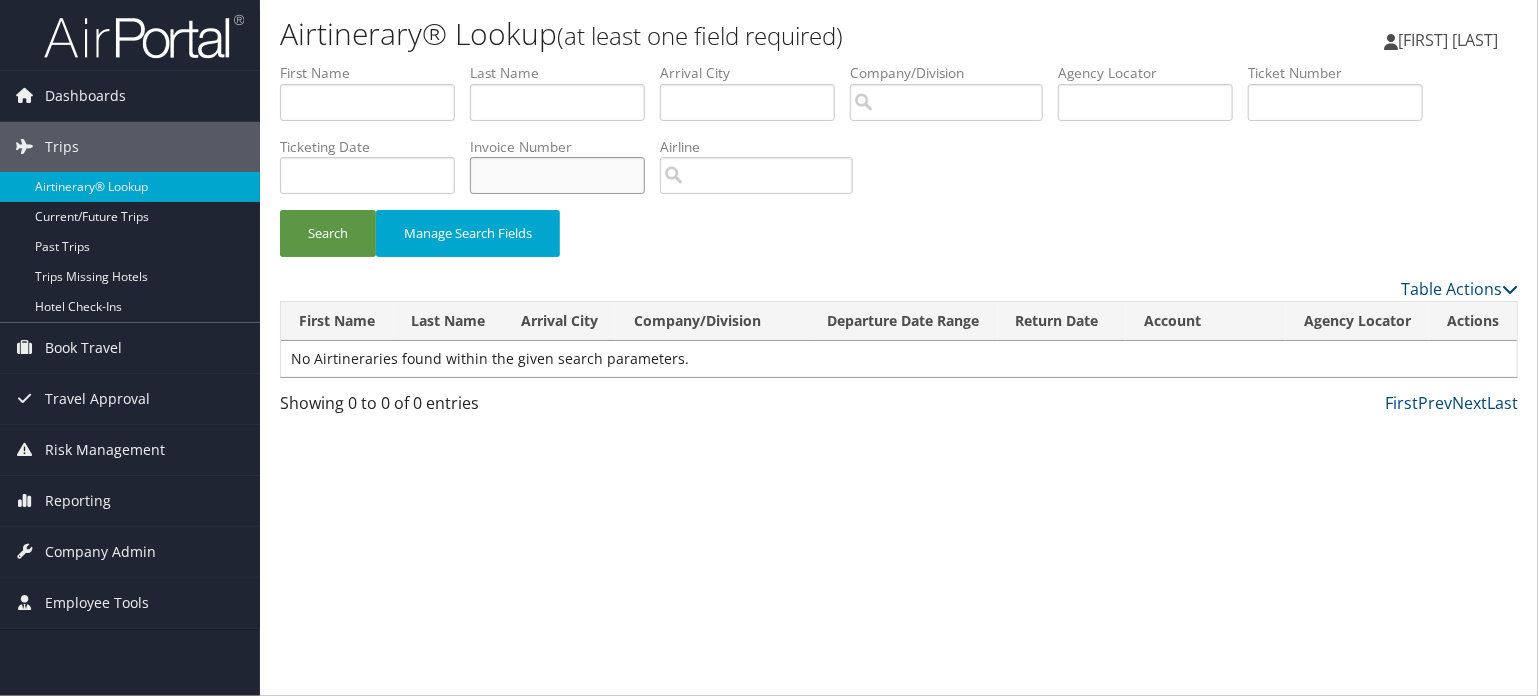 type 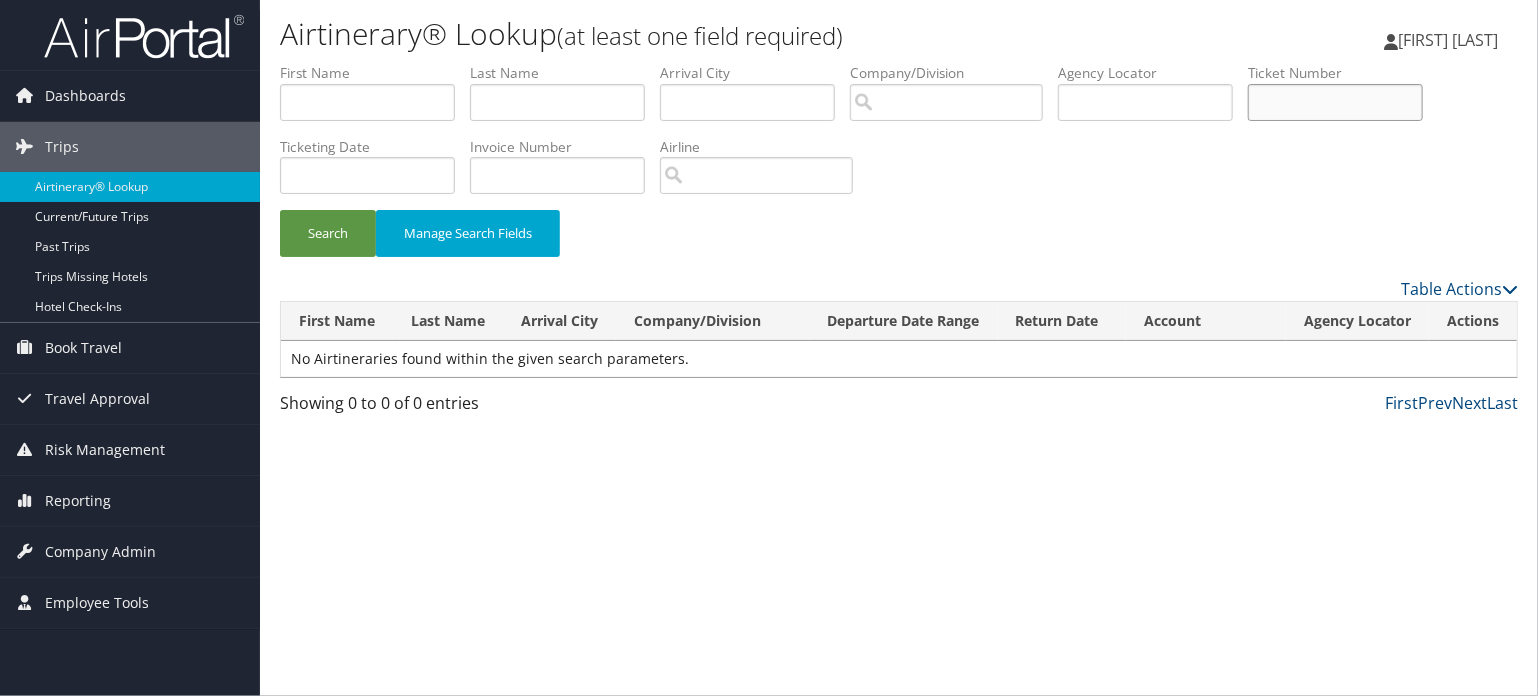 click at bounding box center [1335, 102] 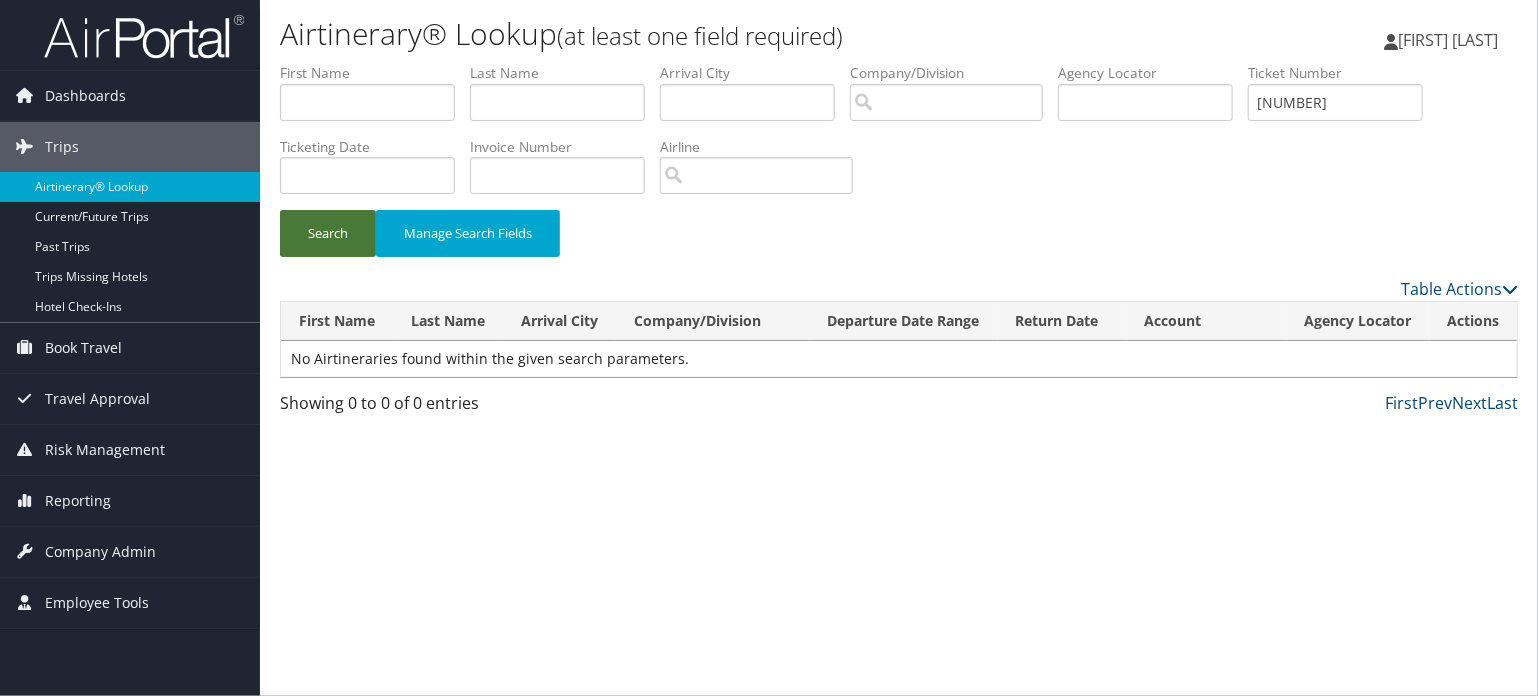 click on "Search" at bounding box center (328, 233) 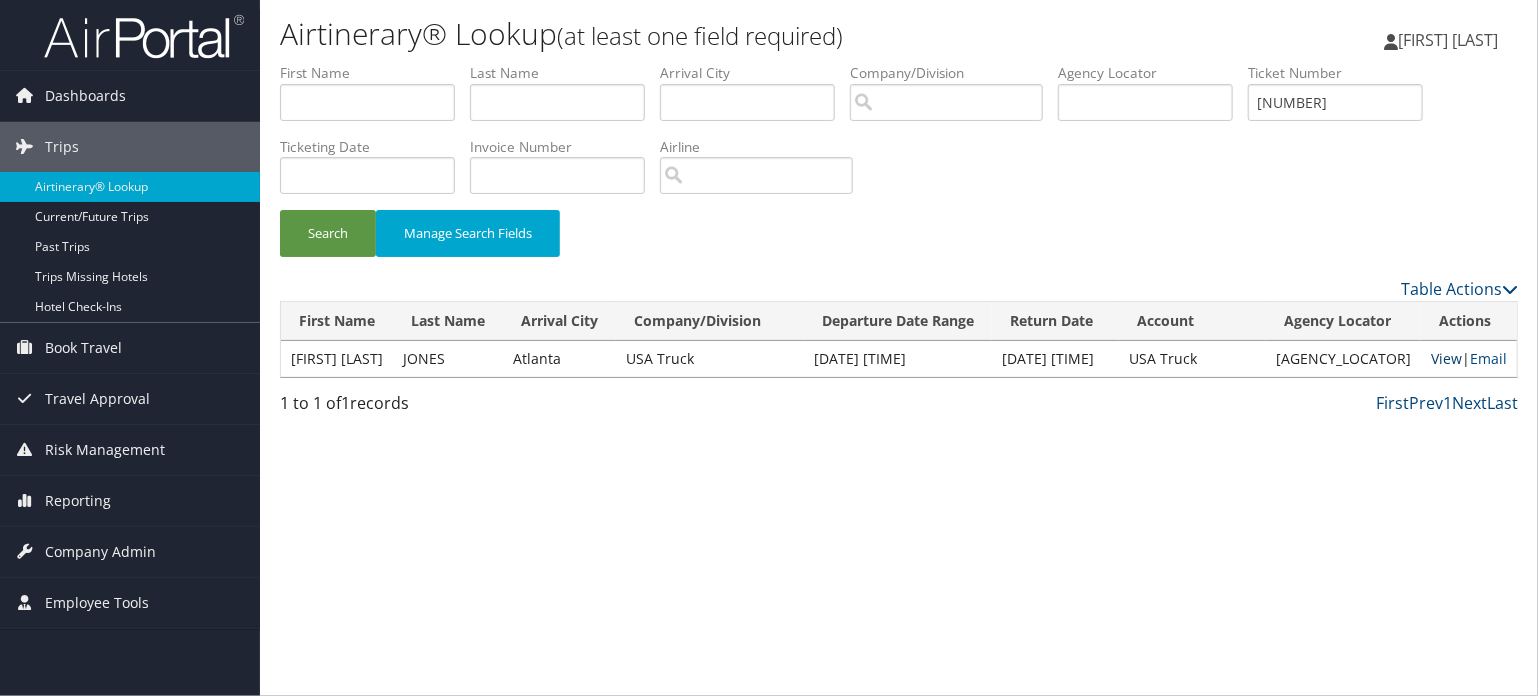 click on "View" at bounding box center (1446, 358) 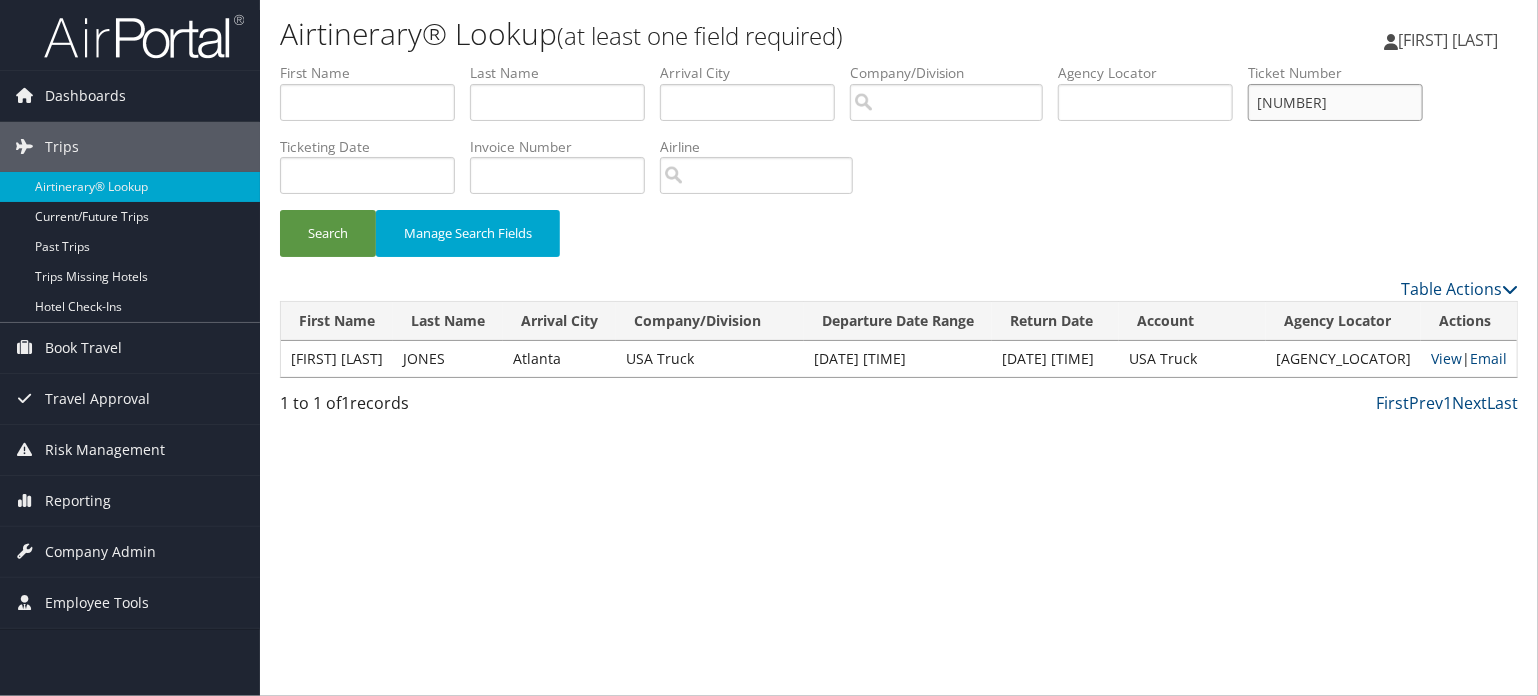 drag, startPoint x: 1393, startPoint y: 115, endPoint x: 1246, endPoint y: 111, distance: 147.05441 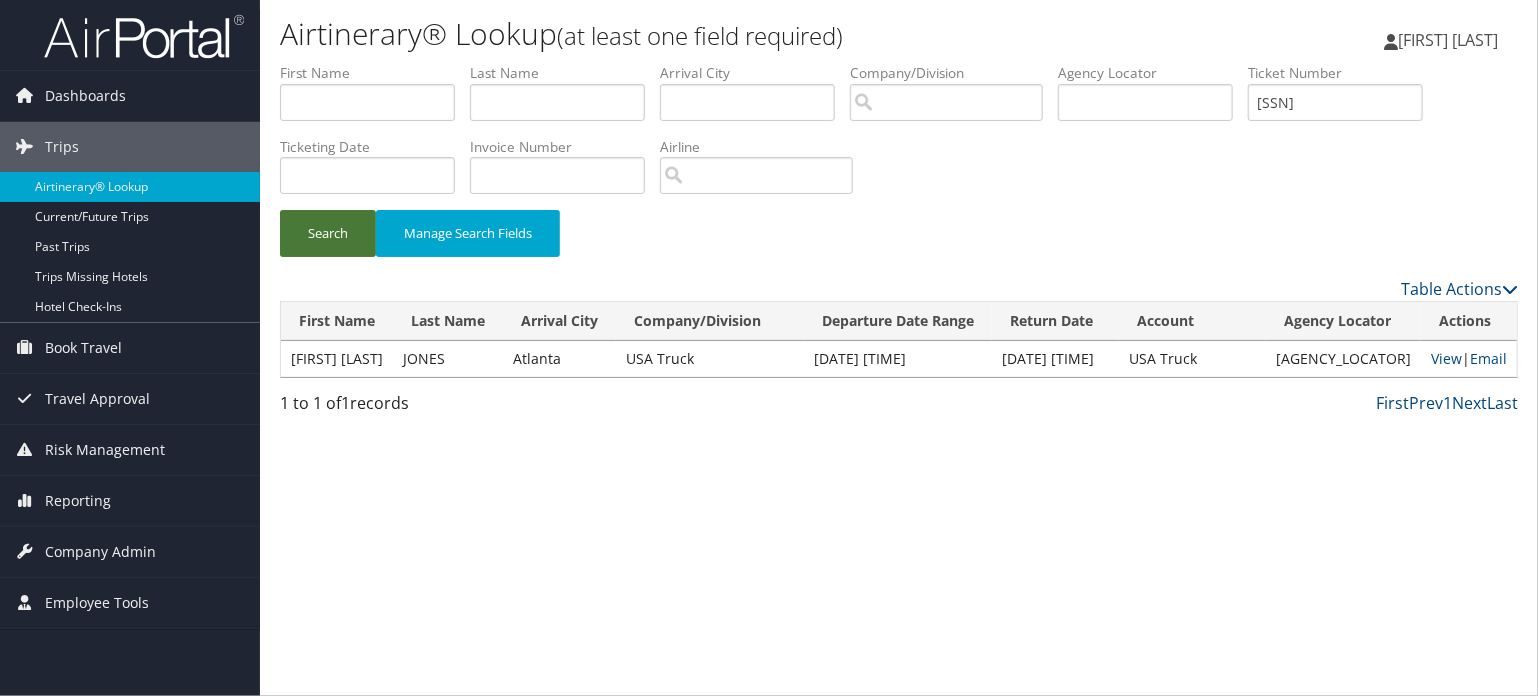 click on "Search" at bounding box center [328, 233] 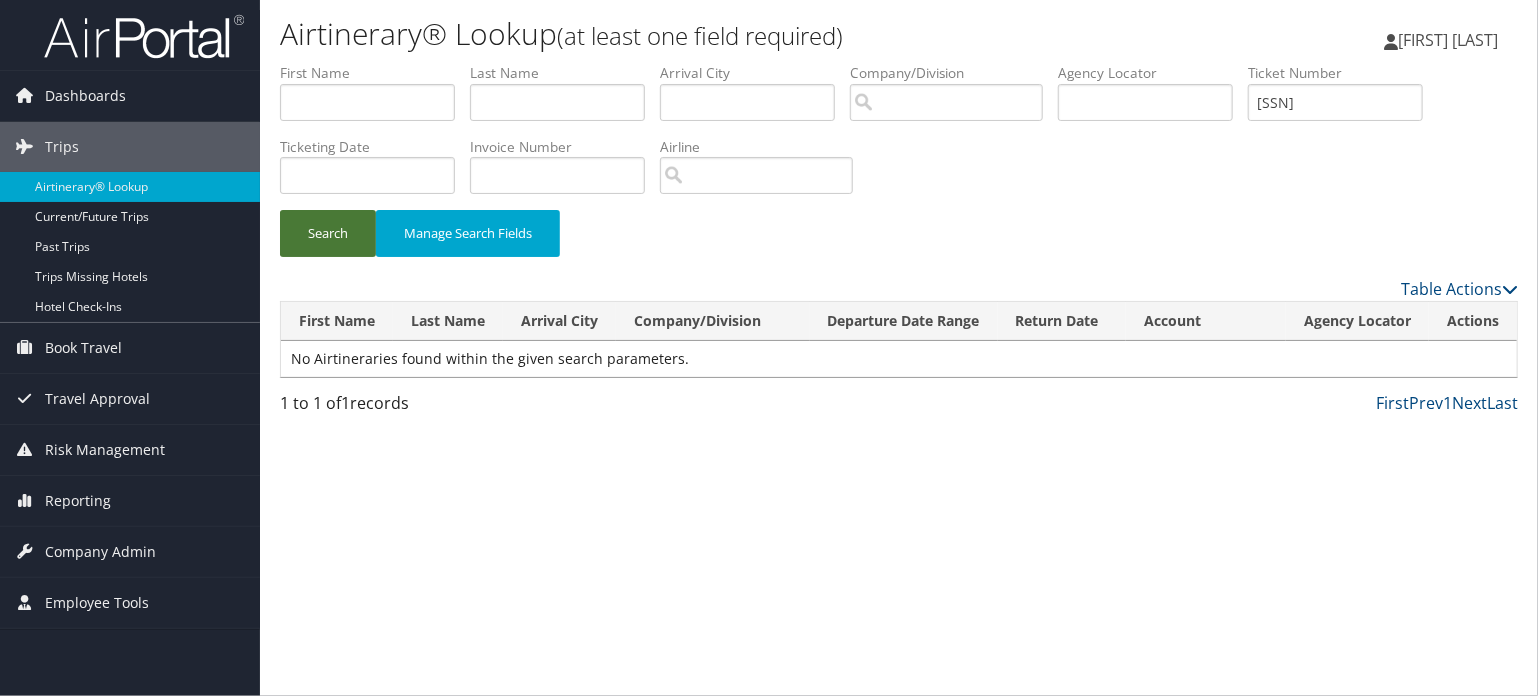 click on "Search" at bounding box center [328, 233] 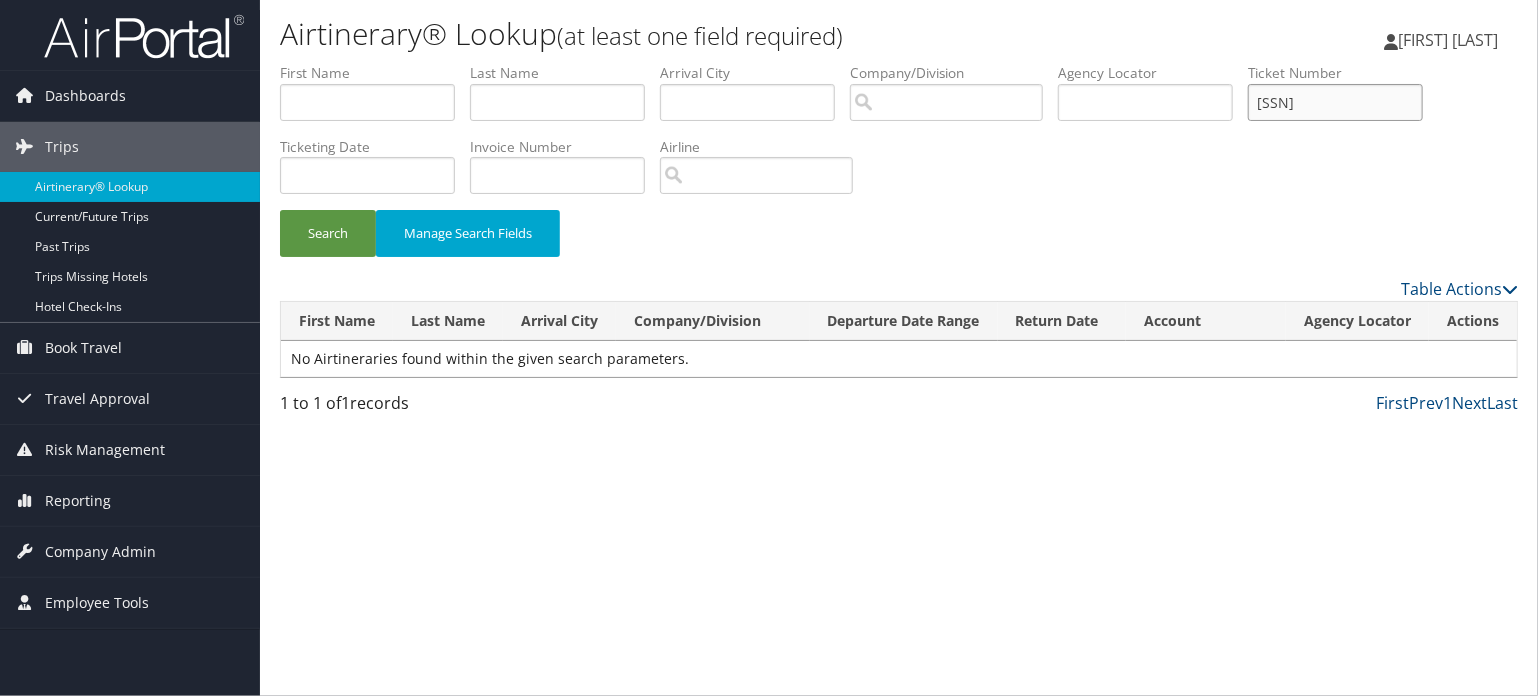 click on "[CREDIT CARD]" at bounding box center [1335, 102] 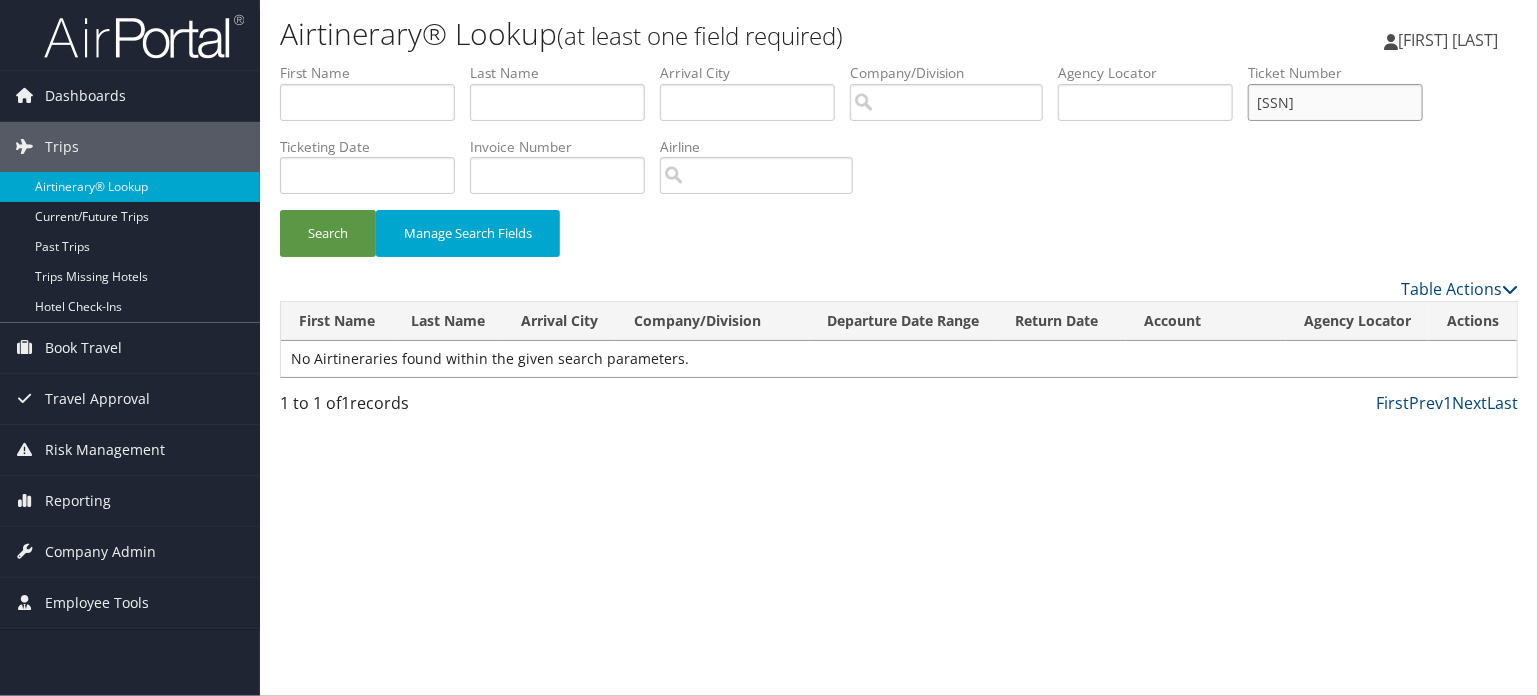 click on "[CREDIT CARD]" at bounding box center [1335, 102] 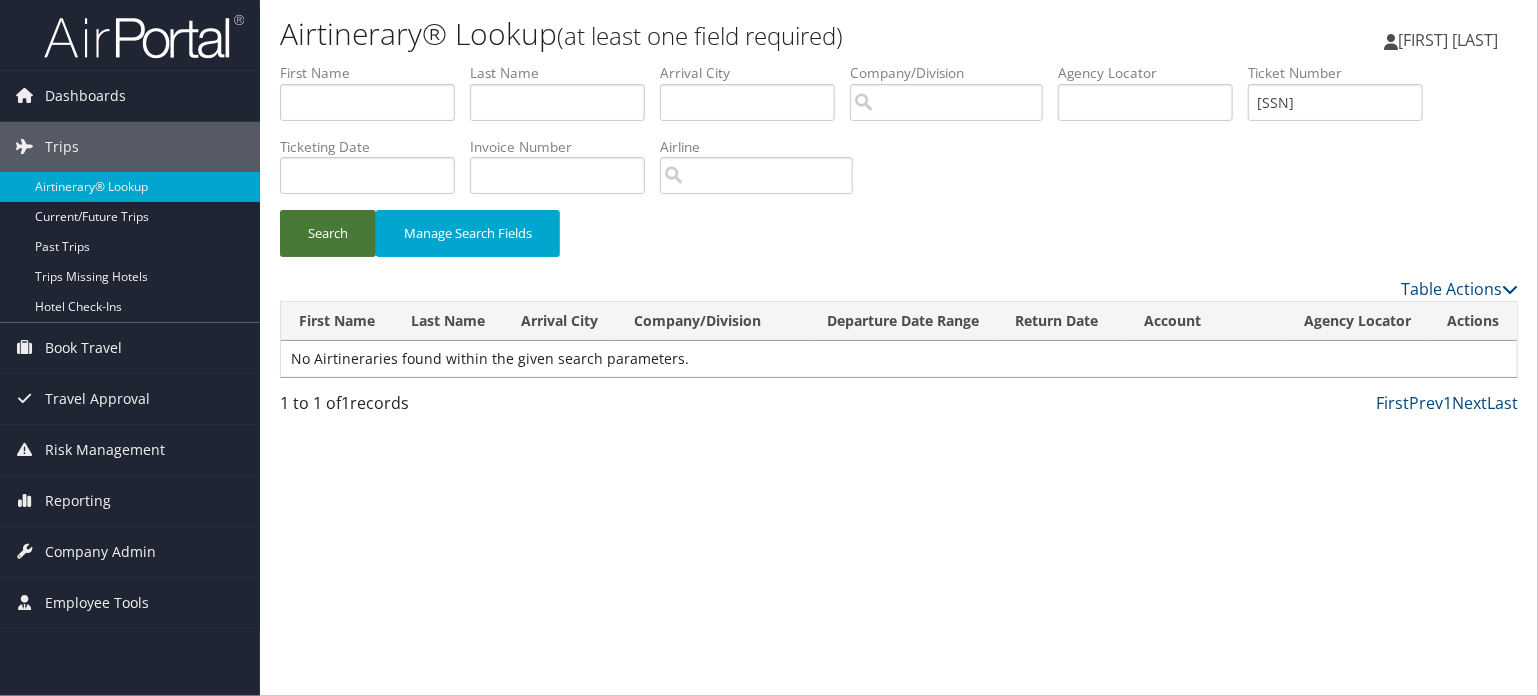 click on "Search" at bounding box center (328, 233) 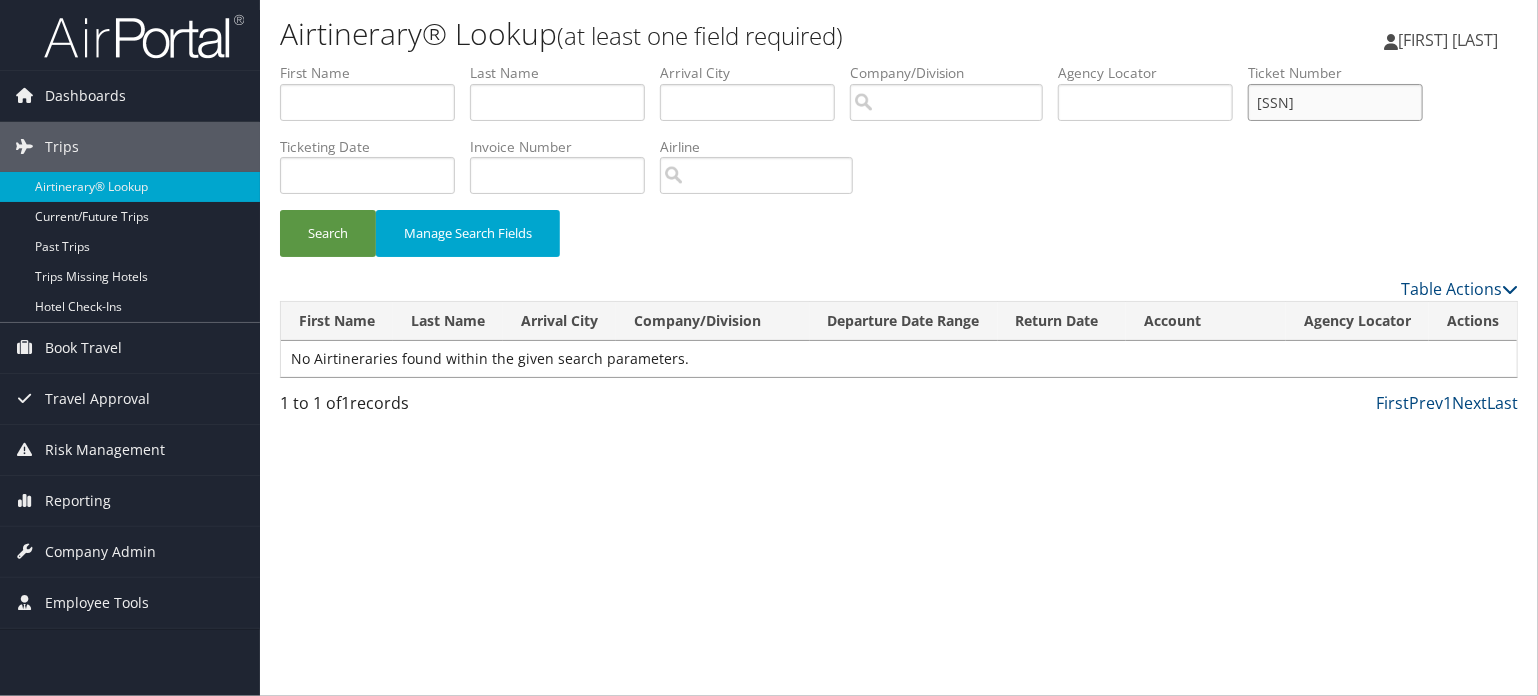 click on "[CREDIT CARD]" at bounding box center [1335, 102] 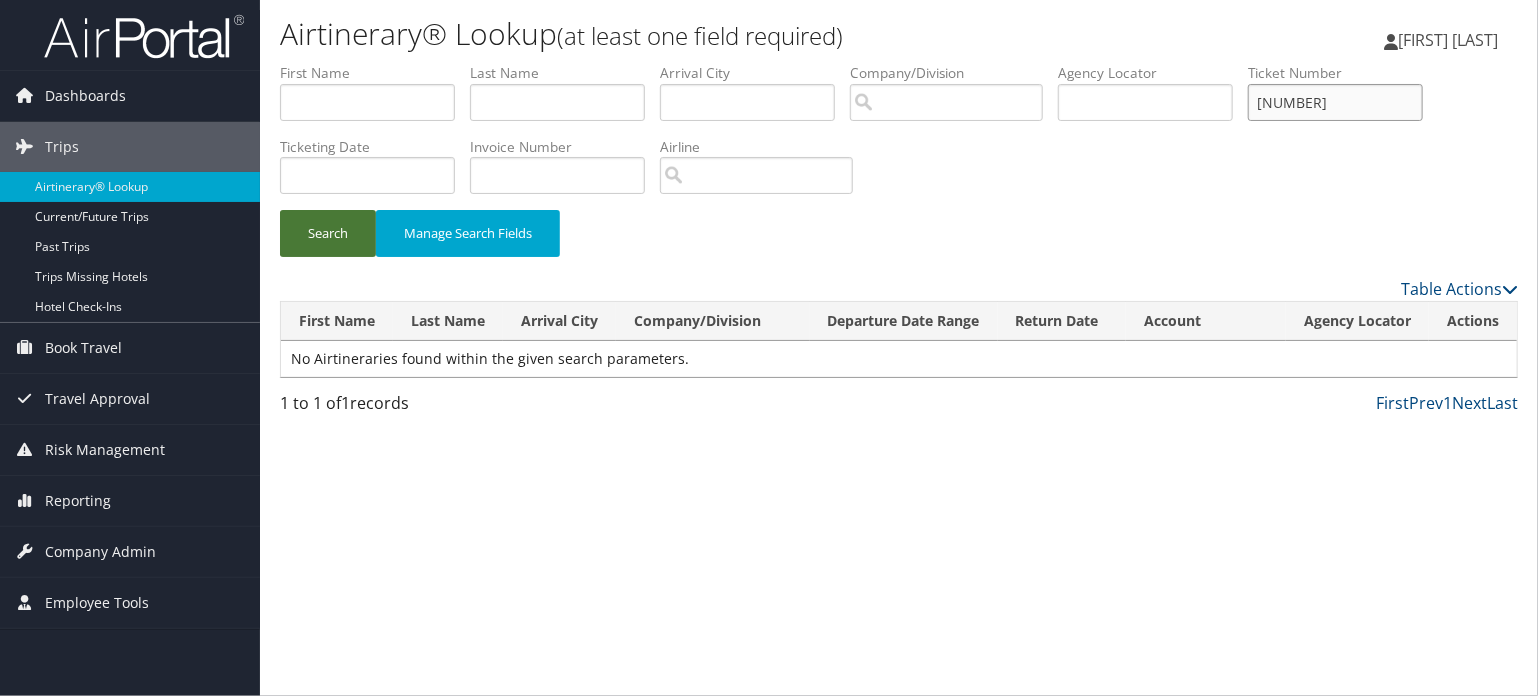 type on "[CREDIT CARD]" 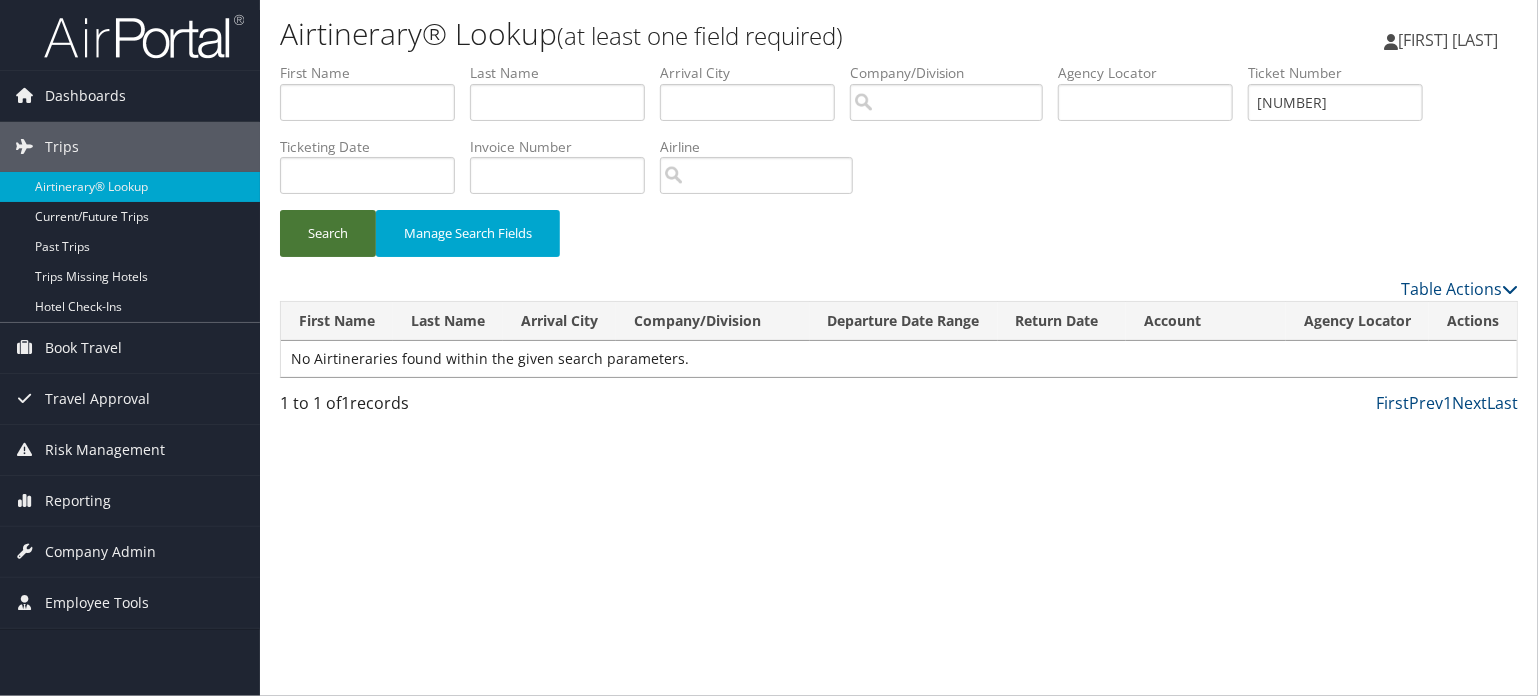 click on "Search" at bounding box center [328, 233] 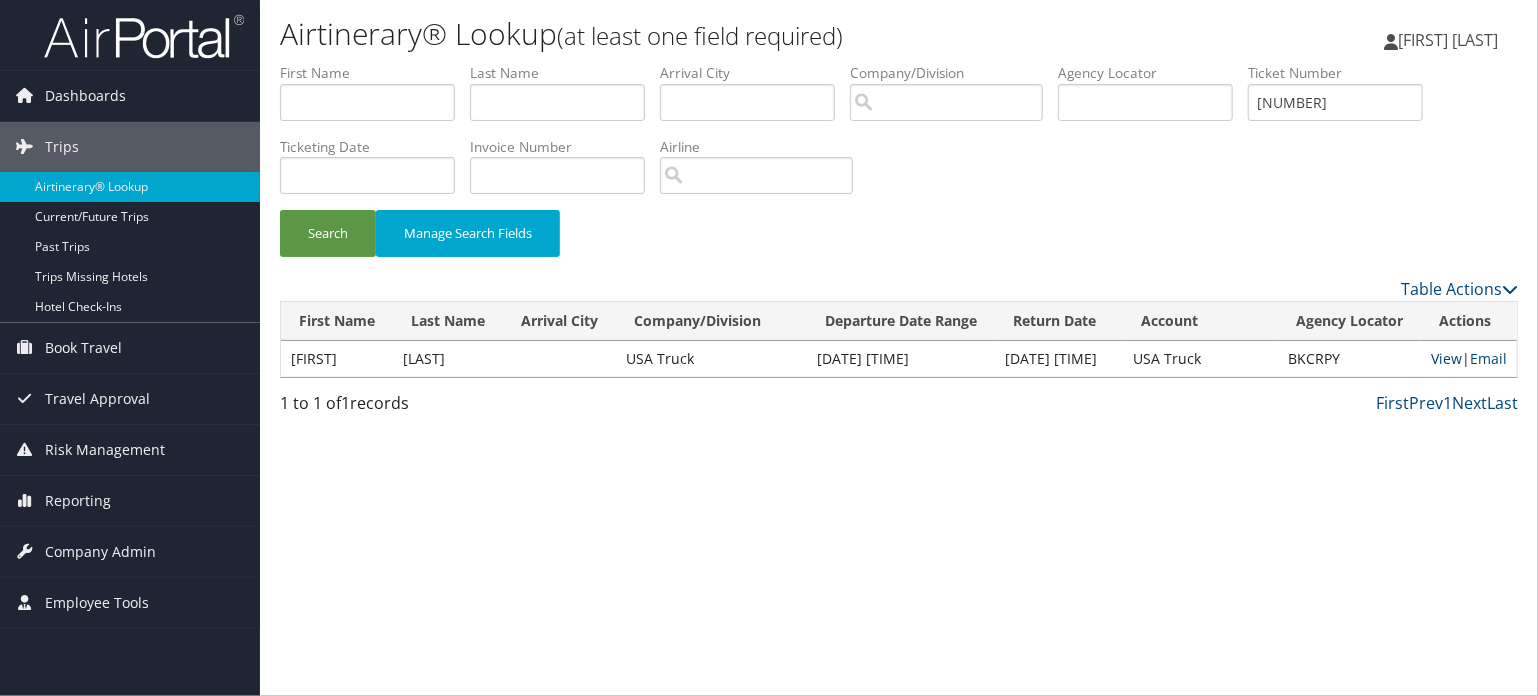 click on "View" at bounding box center (1446, 358) 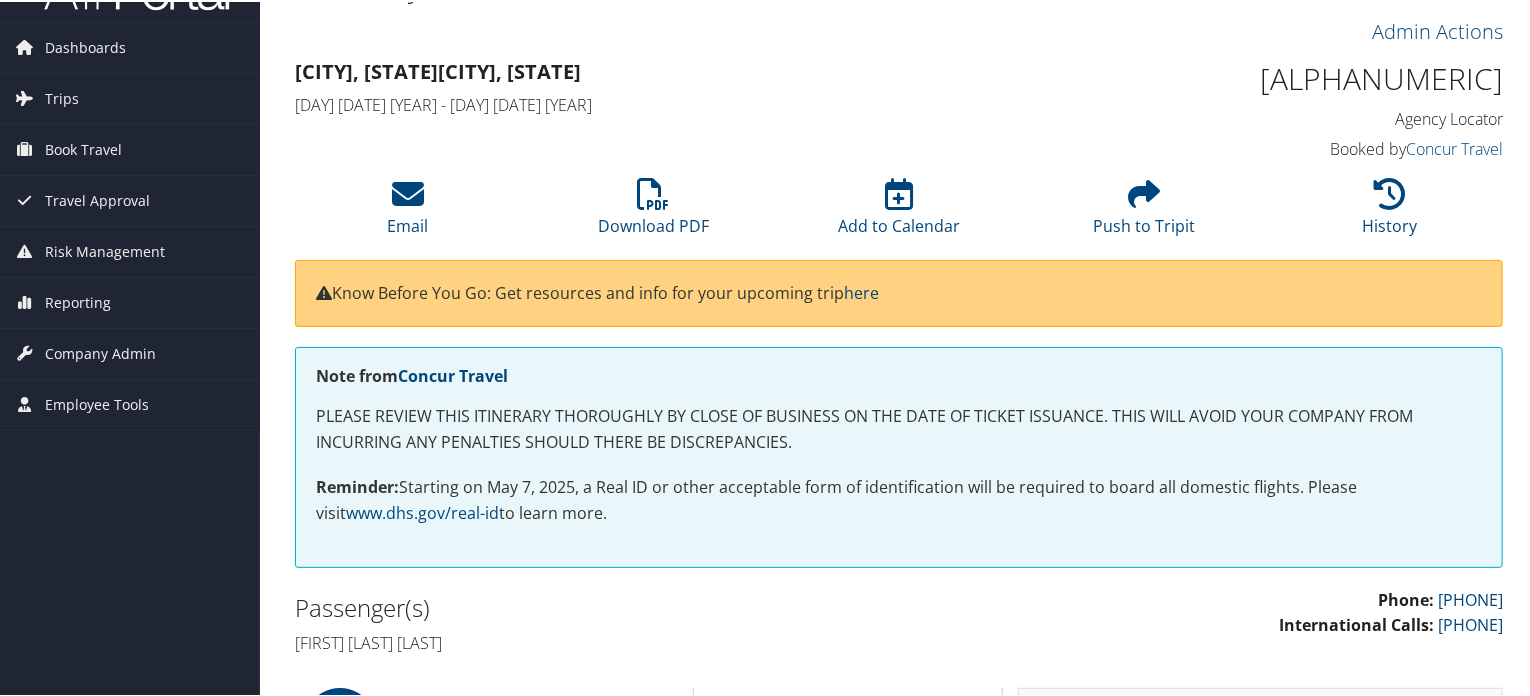 scroll, scrollTop: 0, scrollLeft: 0, axis: both 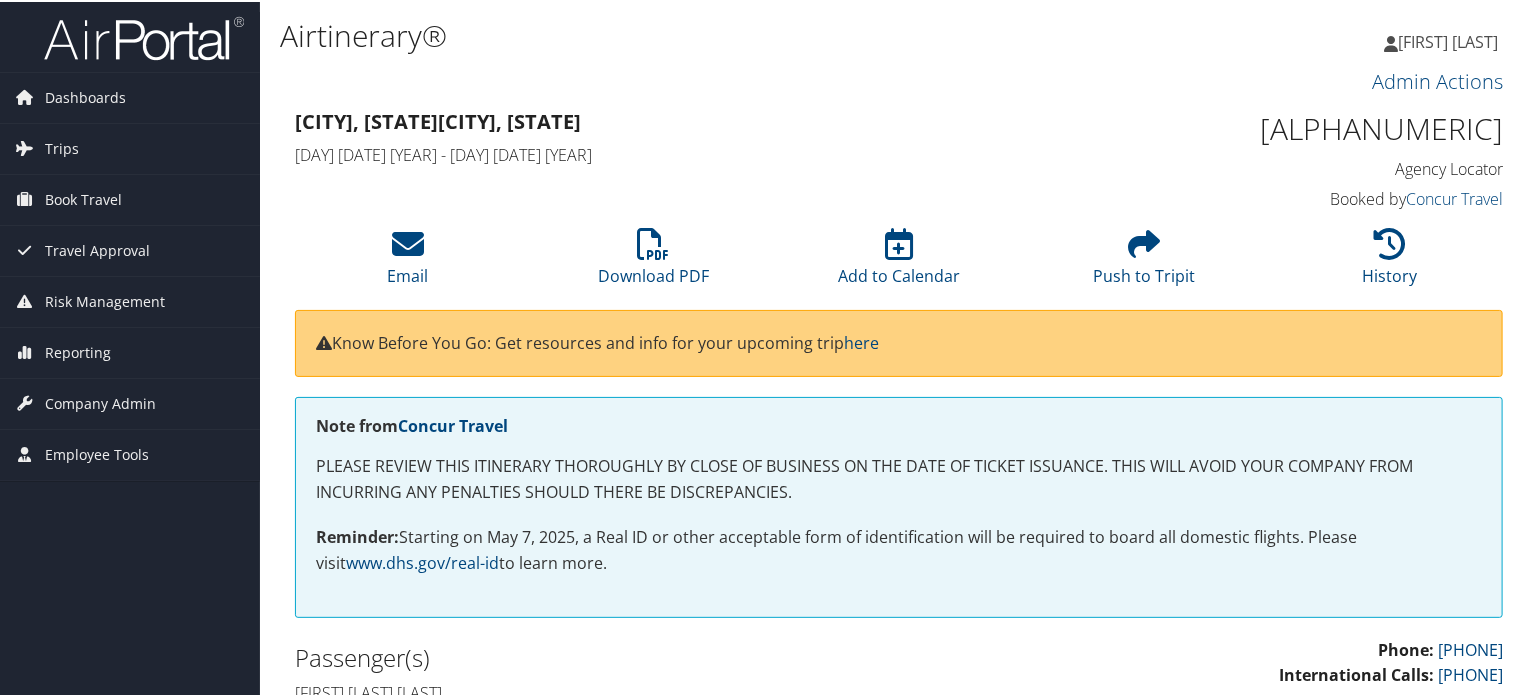 click on "[ALPHANUMERIC]" at bounding box center [1364, 127] 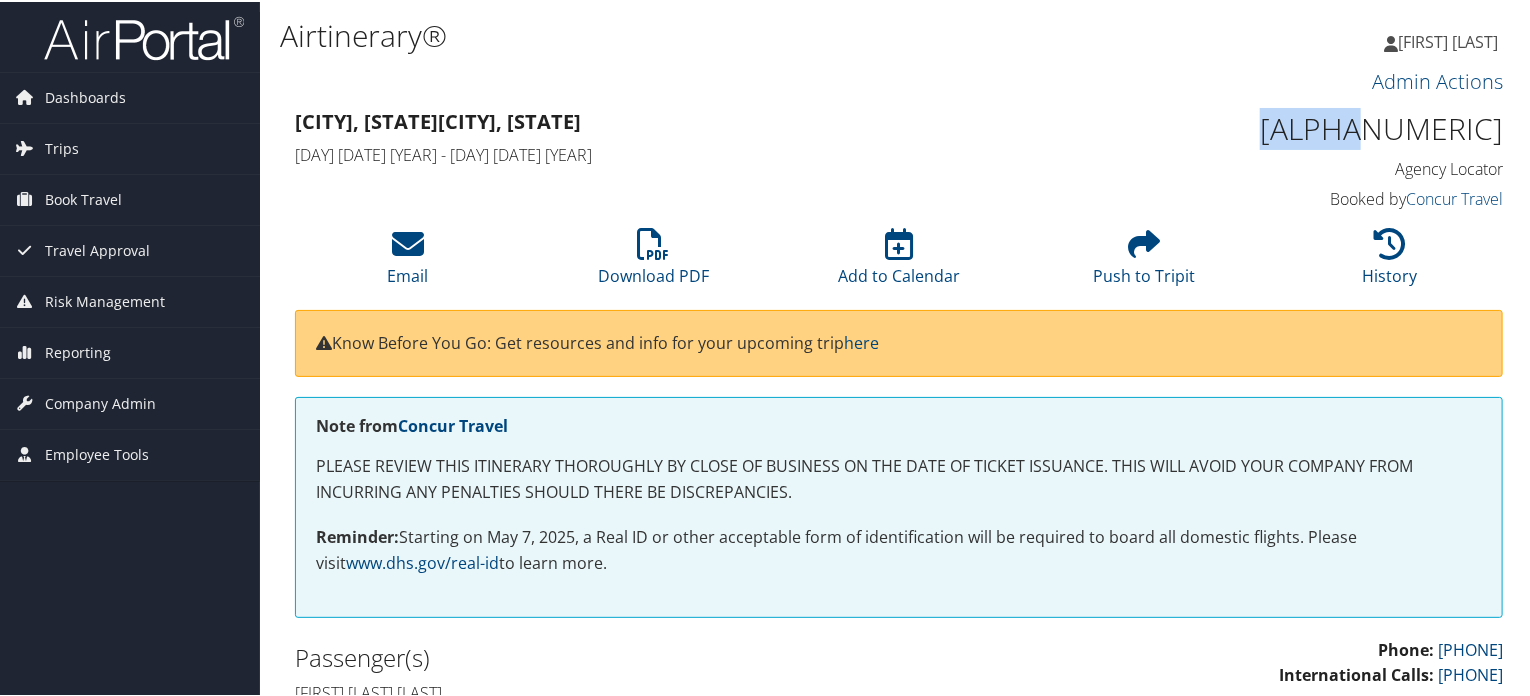 click on "[ALPHANUMERIC]" at bounding box center (1364, 127) 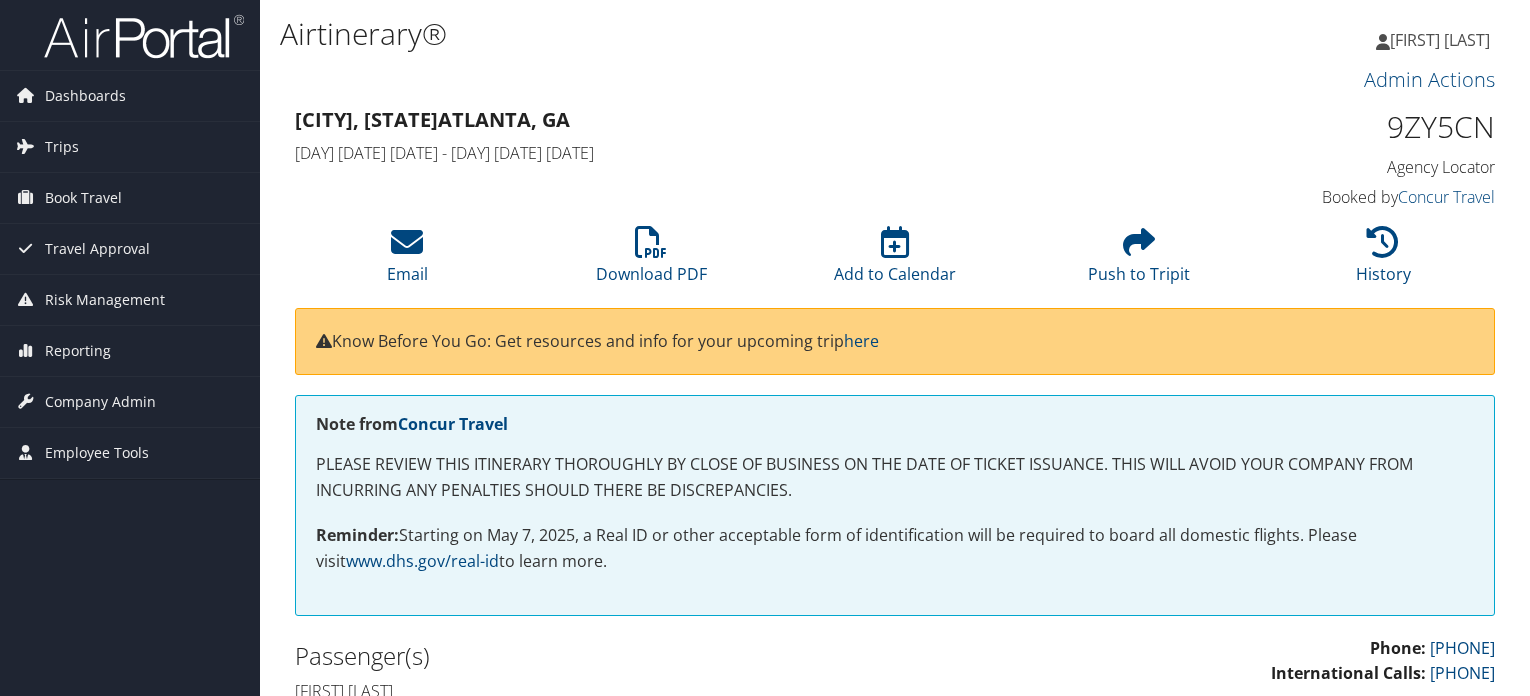 scroll, scrollTop: 0, scrollLeft: 0, axis: both 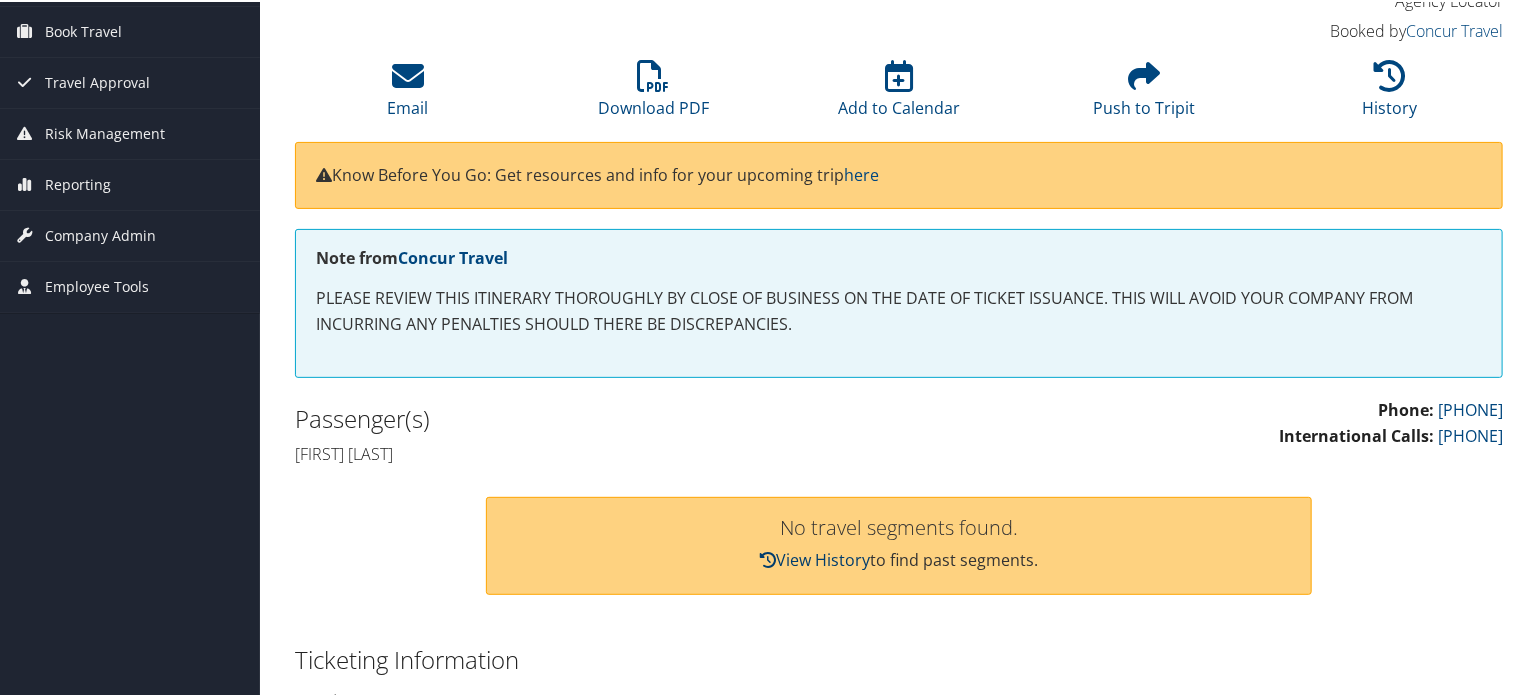 click on "View History" at bounding box center [815, 558] 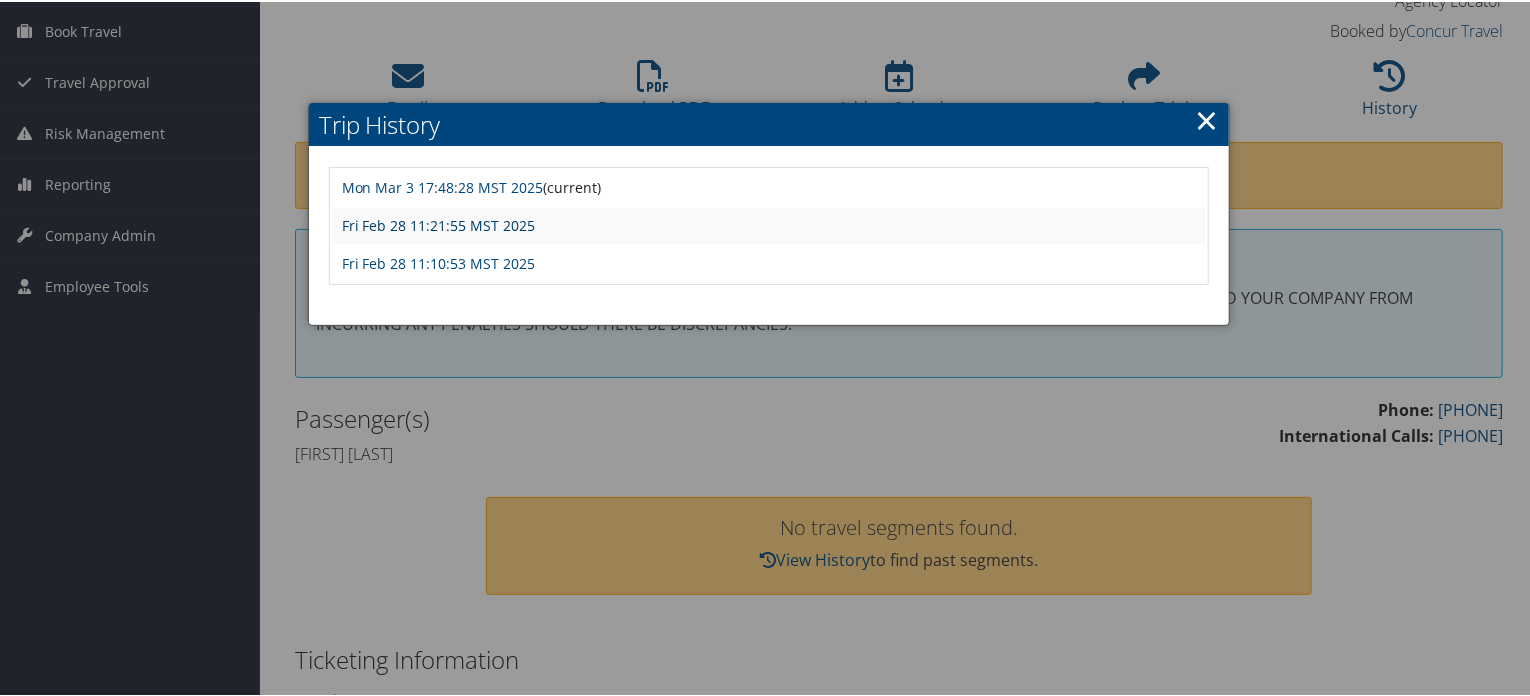 click on "Fri Feb 28 11:21:55 MST 2025" at bounding box center [439, 223] 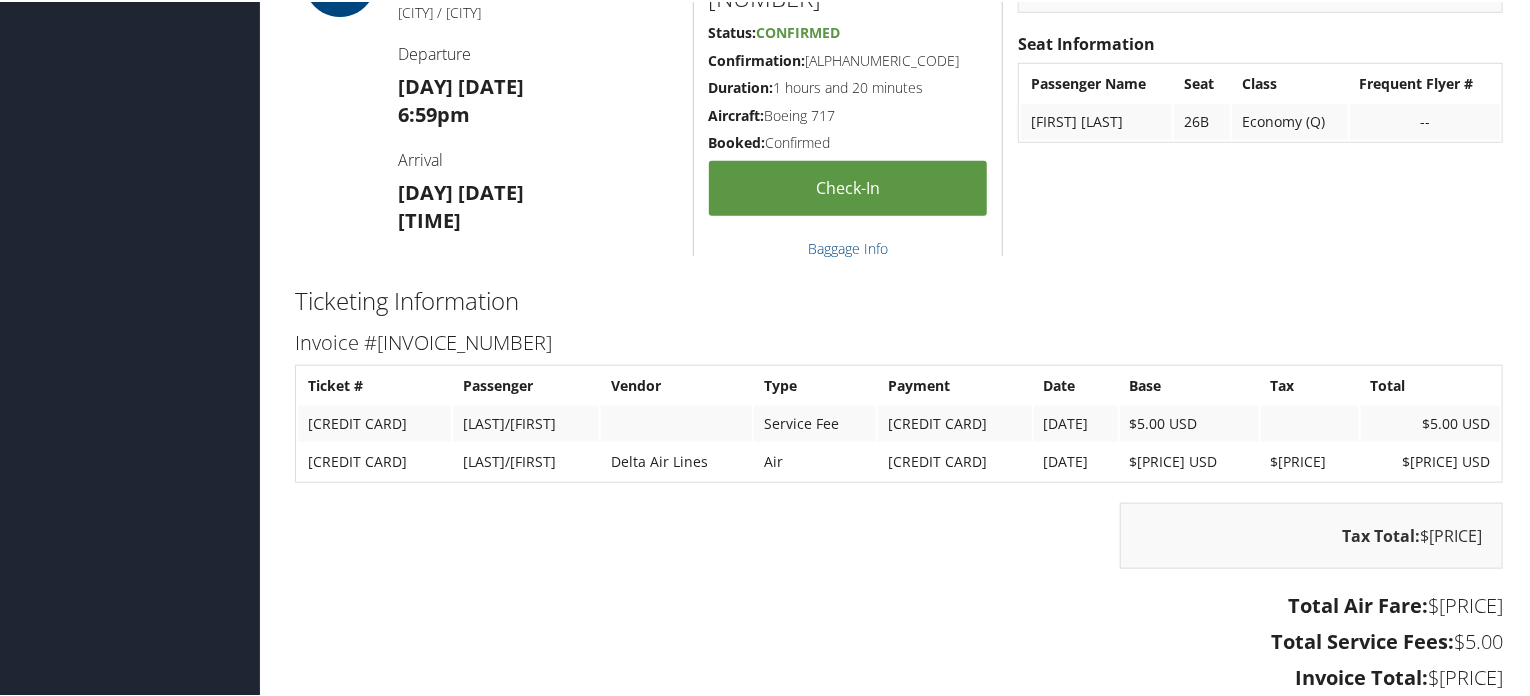 scroll, scrollTop: 493, scrollLeft: 0, axis: vertical 